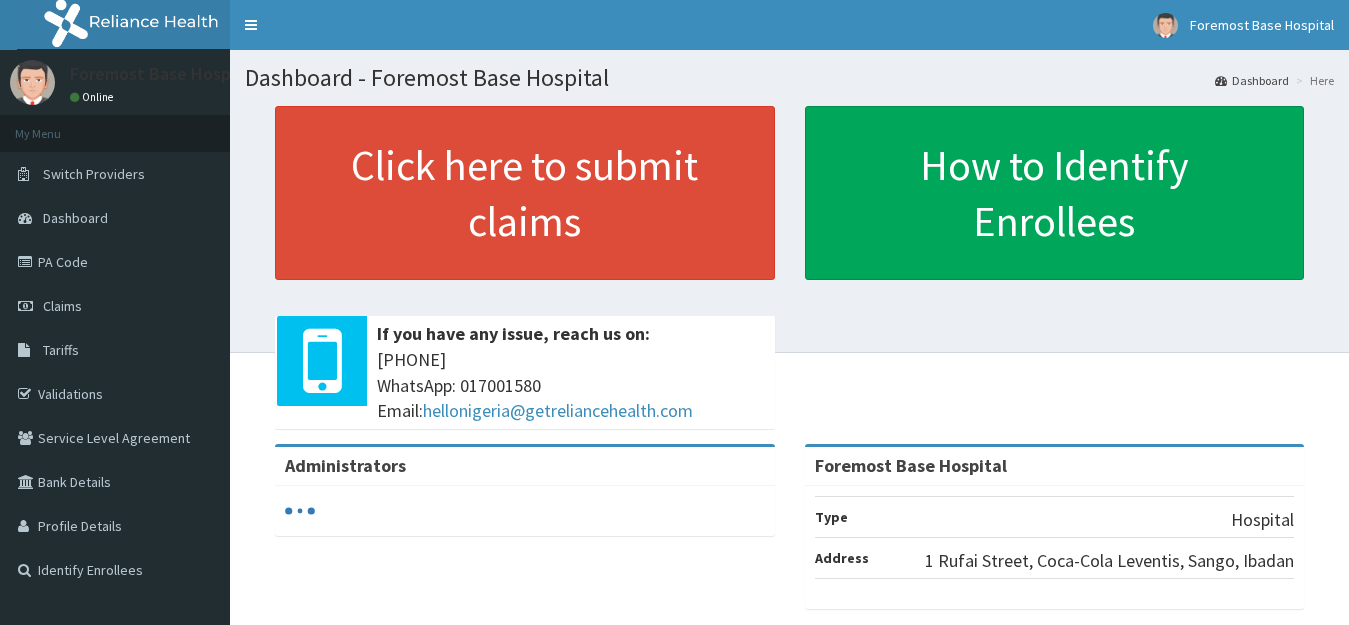 scroll, scrollTop: 0, scrollLeft: 0, axis: both 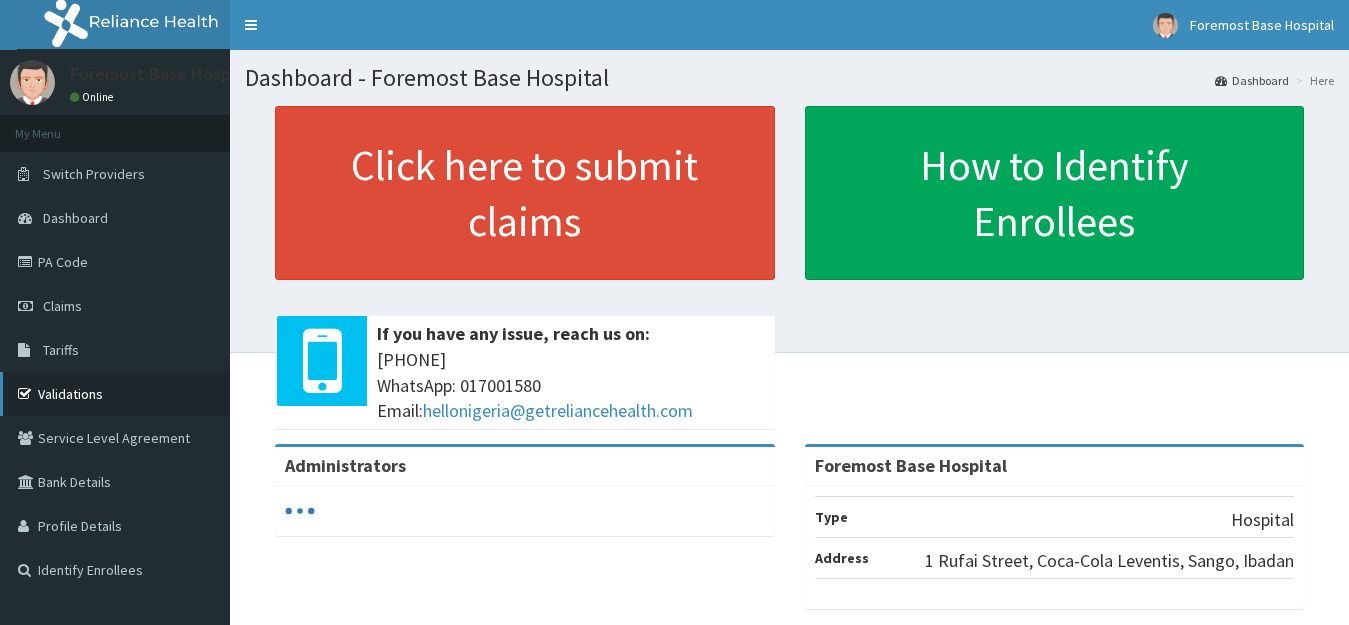 click on "Validations" at bounding box center [115, 394] 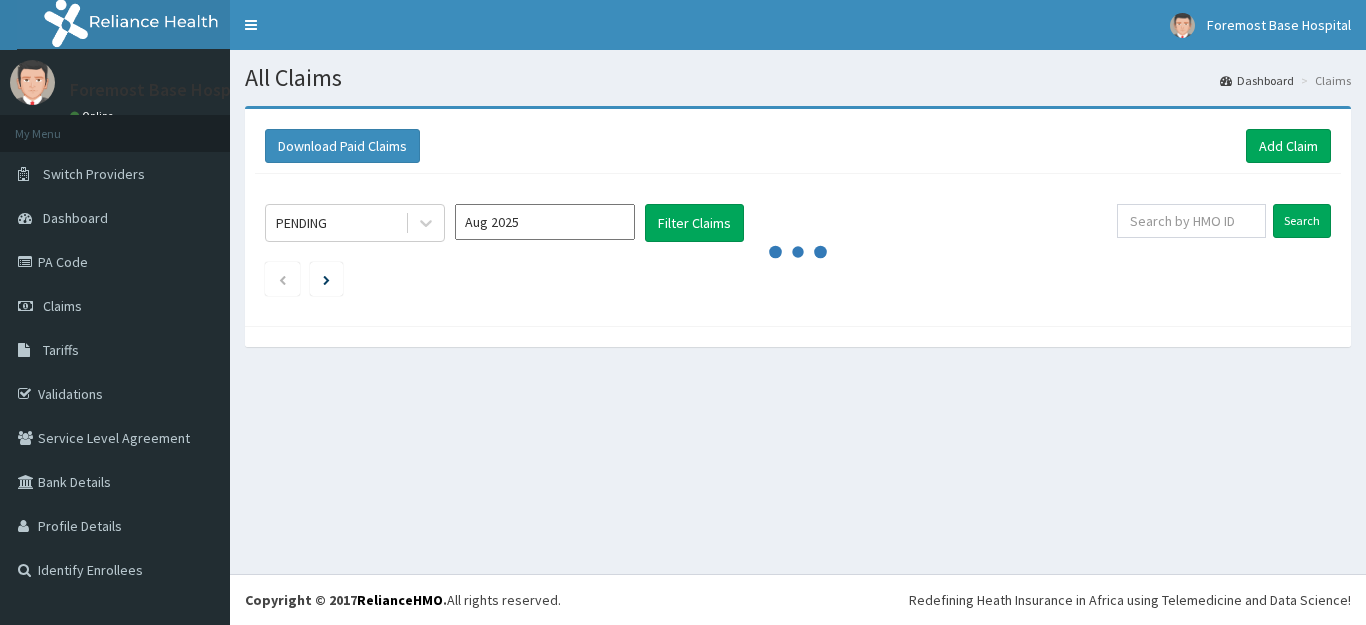 scroll, scrollTop: 0, scrollLeft: 0, axis: both 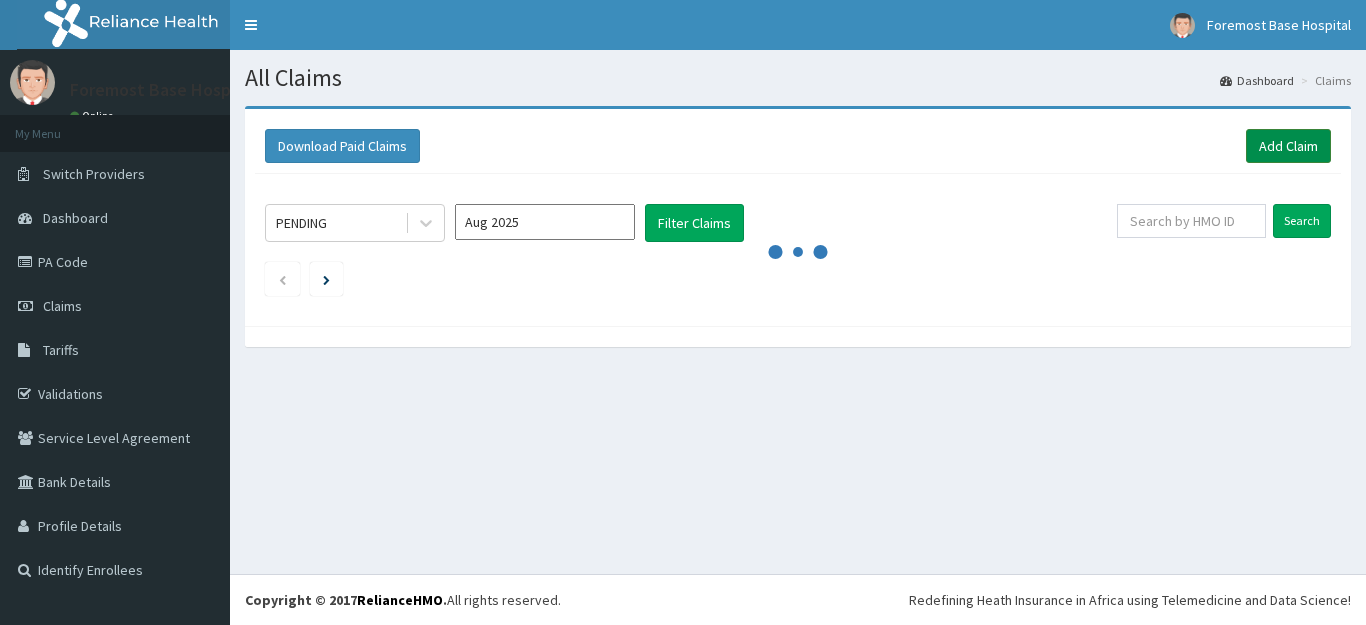 click on "Add Claim" at bounding box center (1288, 146) 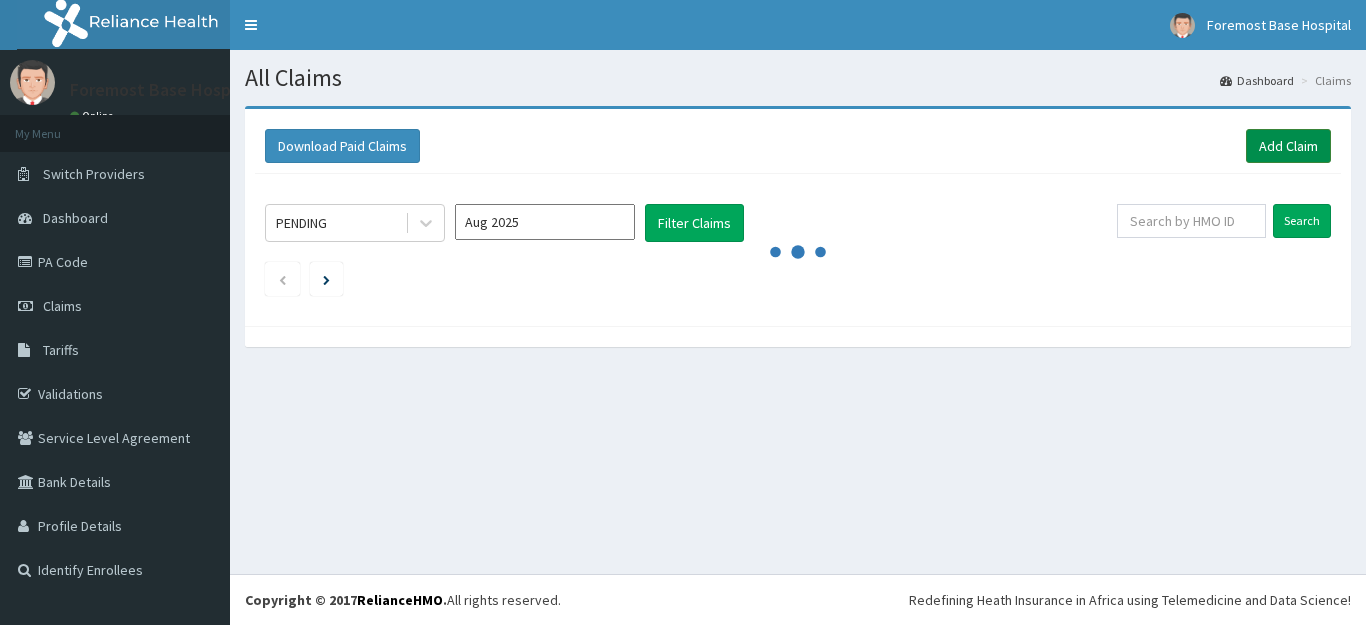 scroll, scrollTop: 0, scrollLeft: 0, axis: both 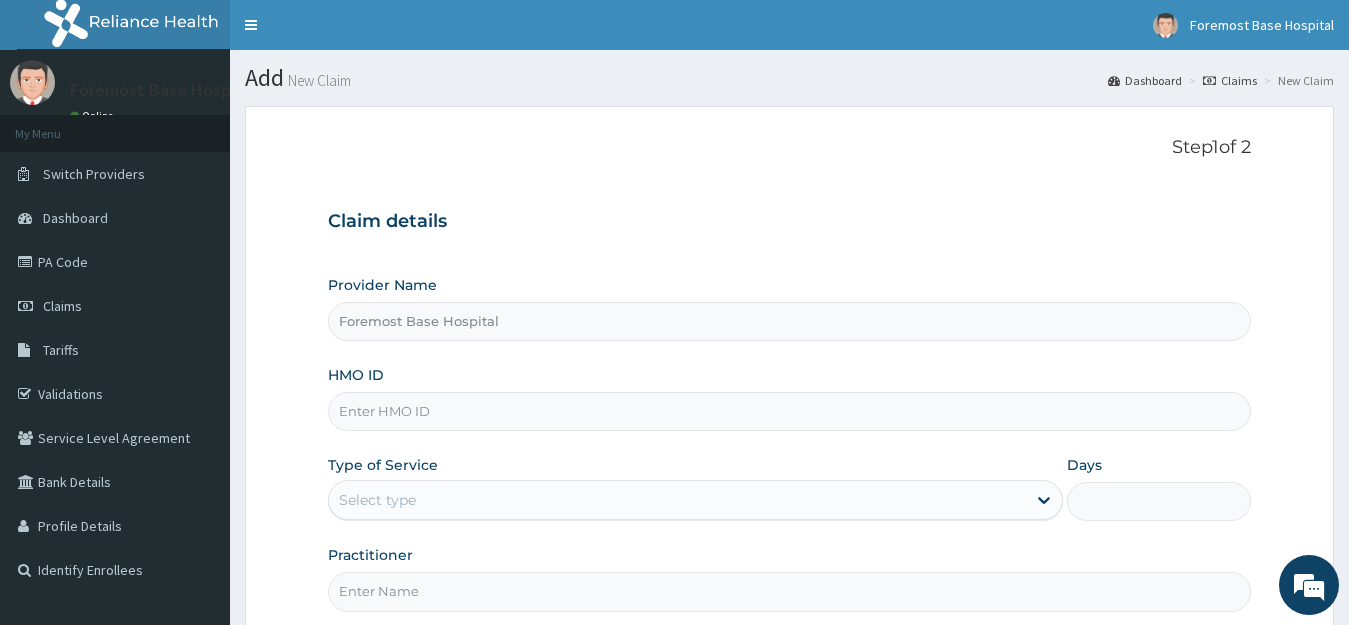 click on "HMO ID" at bounding box center [790, 411] 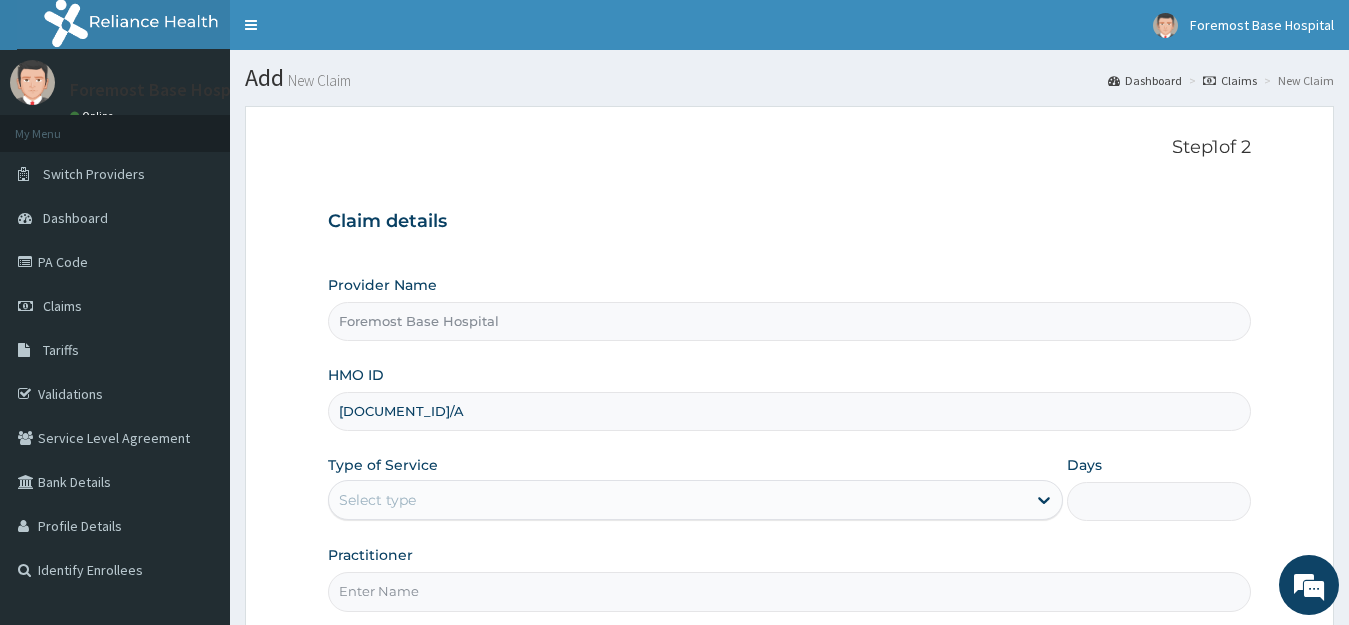 type on "TZA/10030/A" 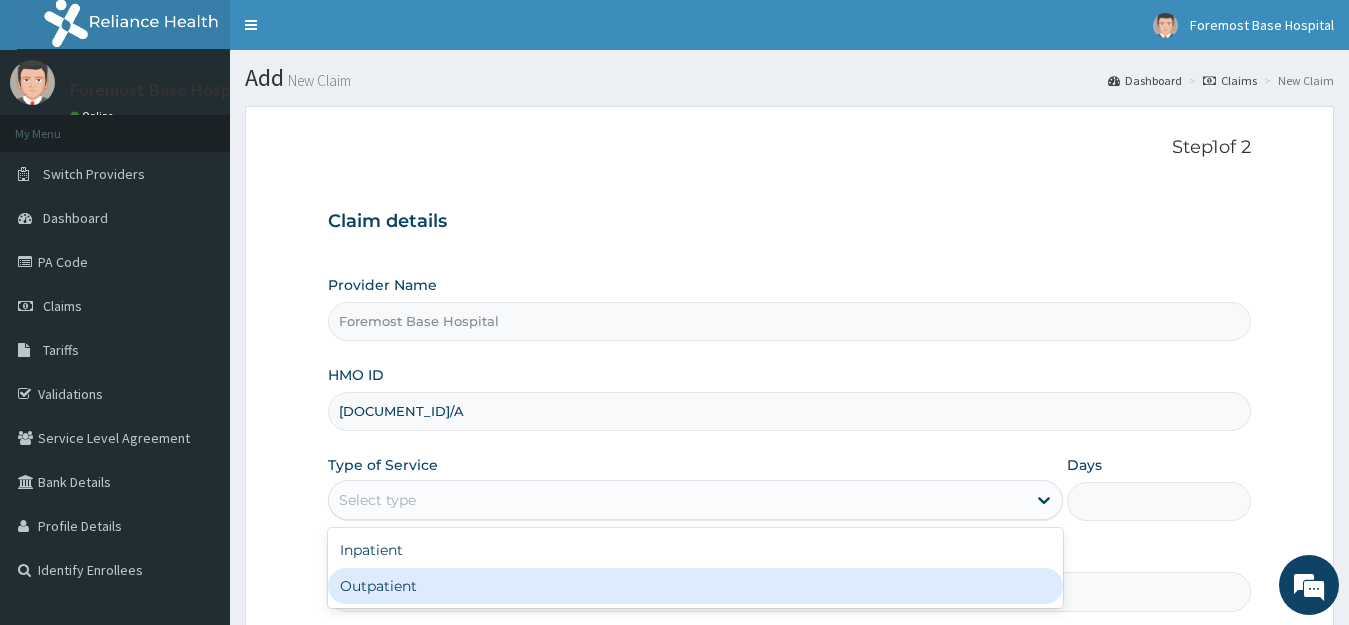 click on "Outpatient" at bounding box center [696, 586] 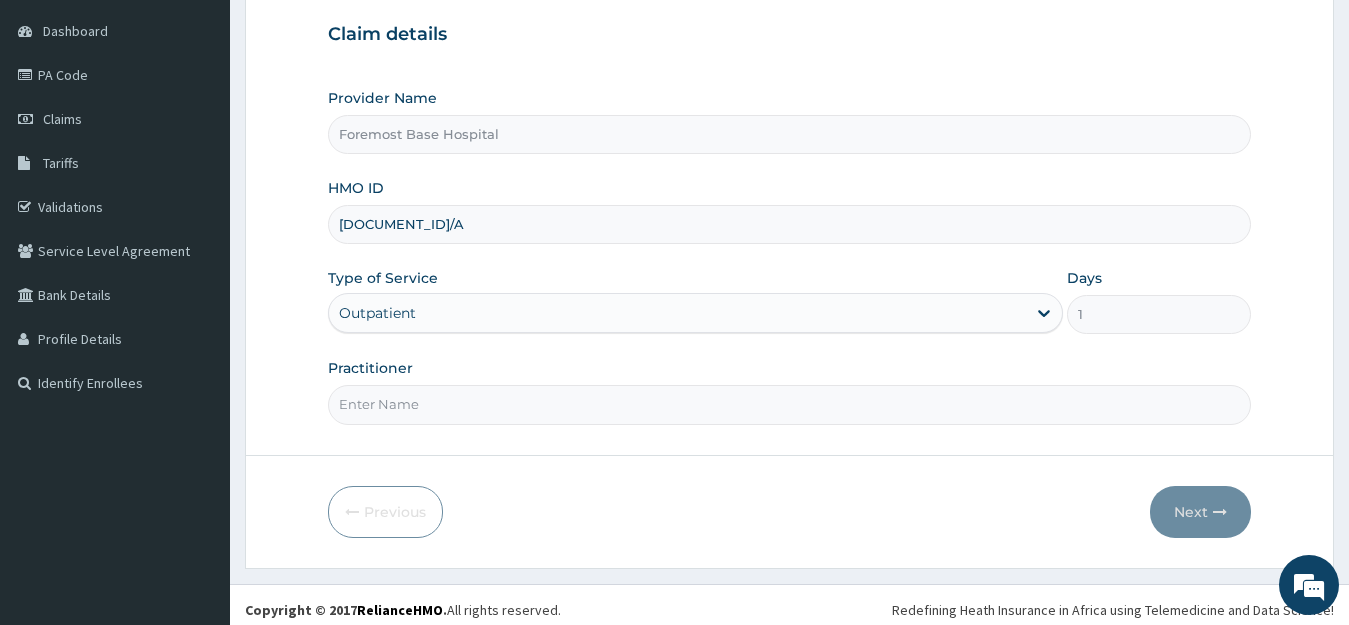 scroll, scrollTop: 197, scrollLeft: 0, axis: vertical 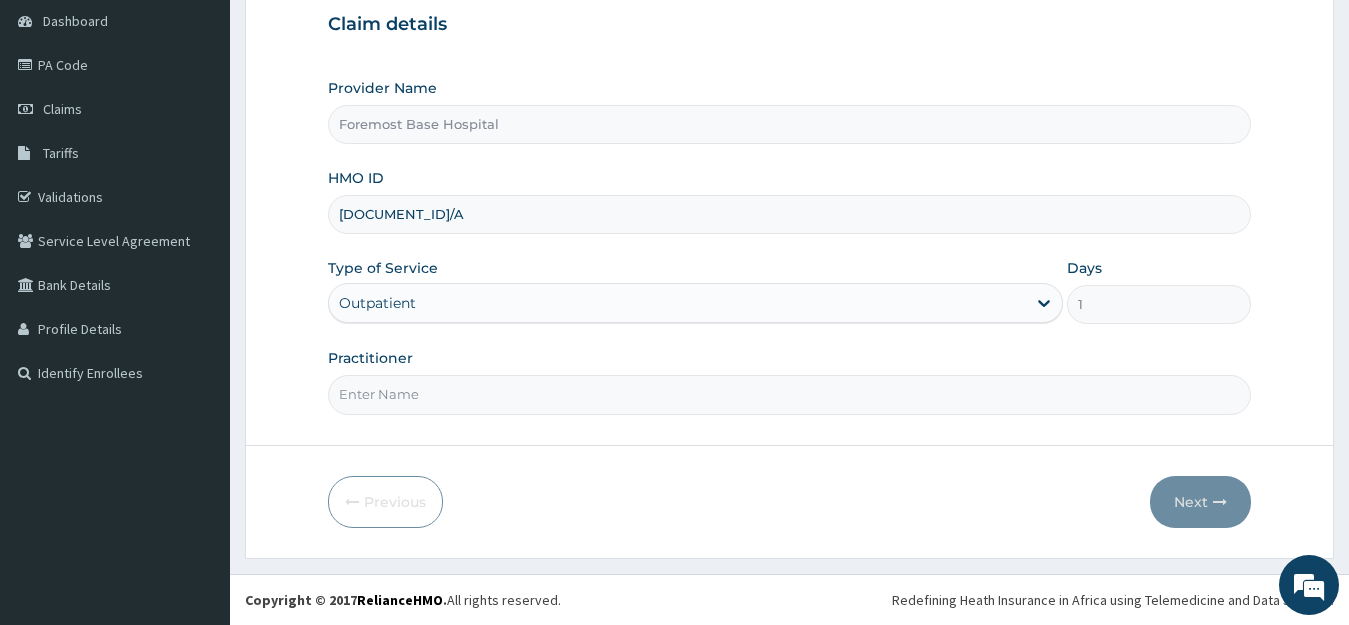 click on "Practitioner" at bounding box center (790, 394) 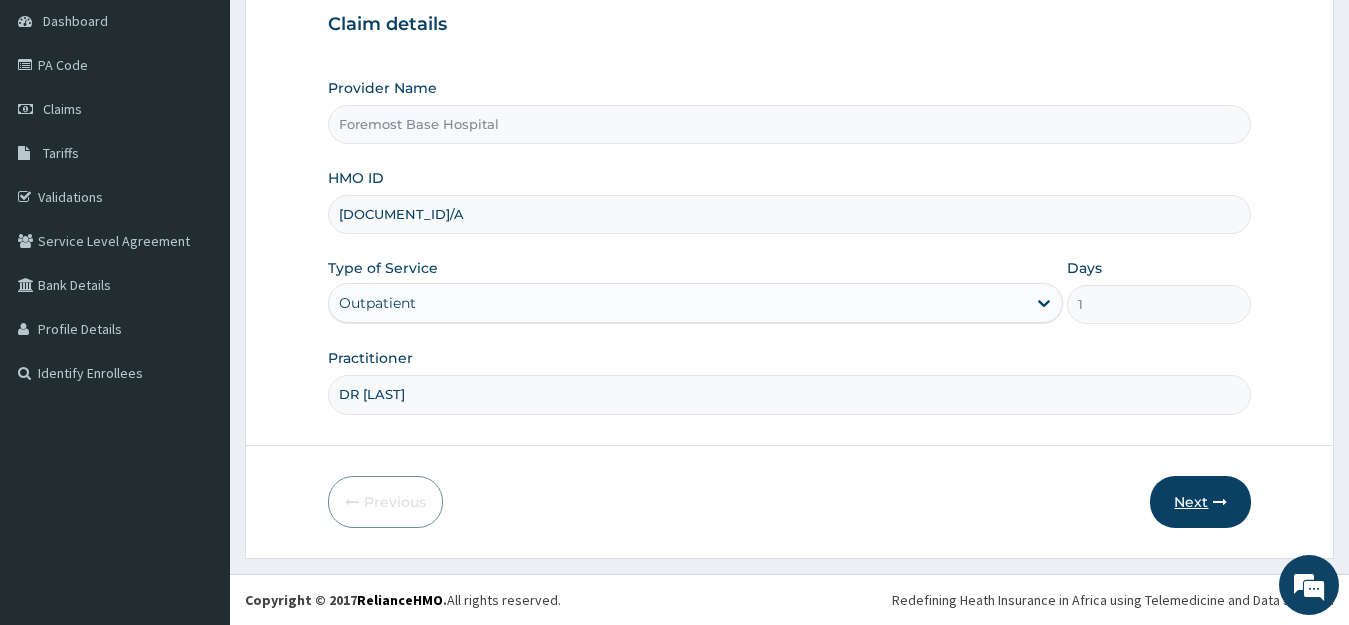 type on "DR OGUNBODE" 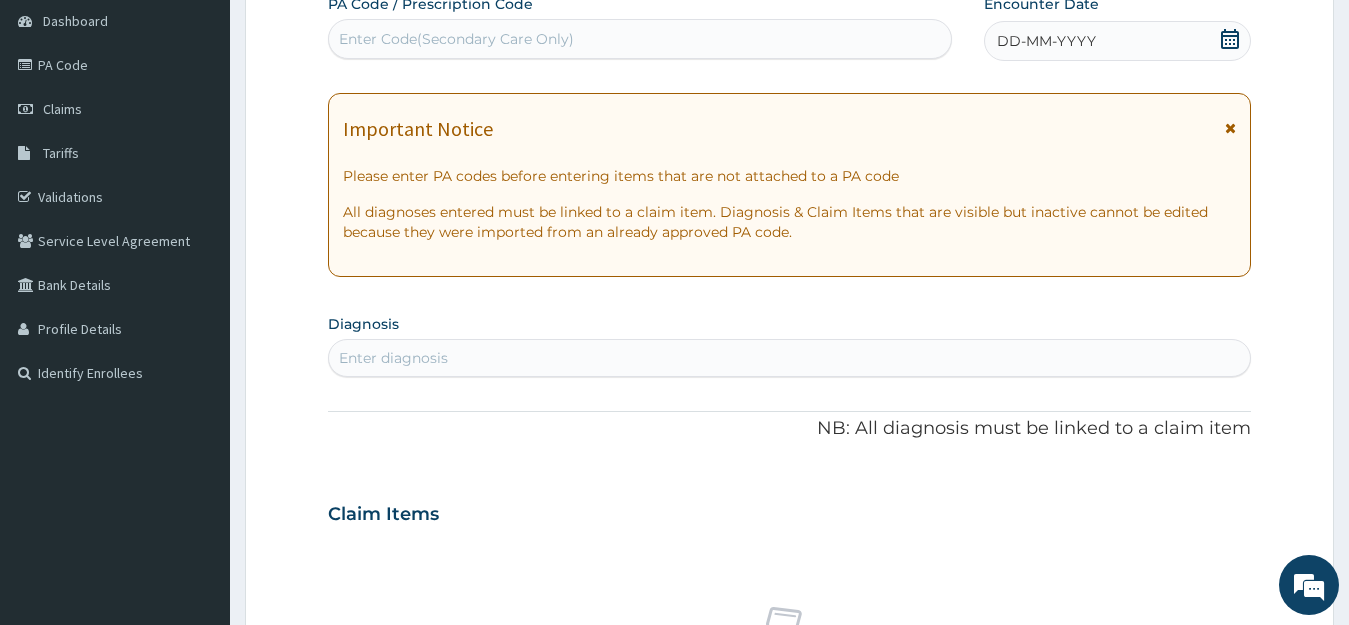 click 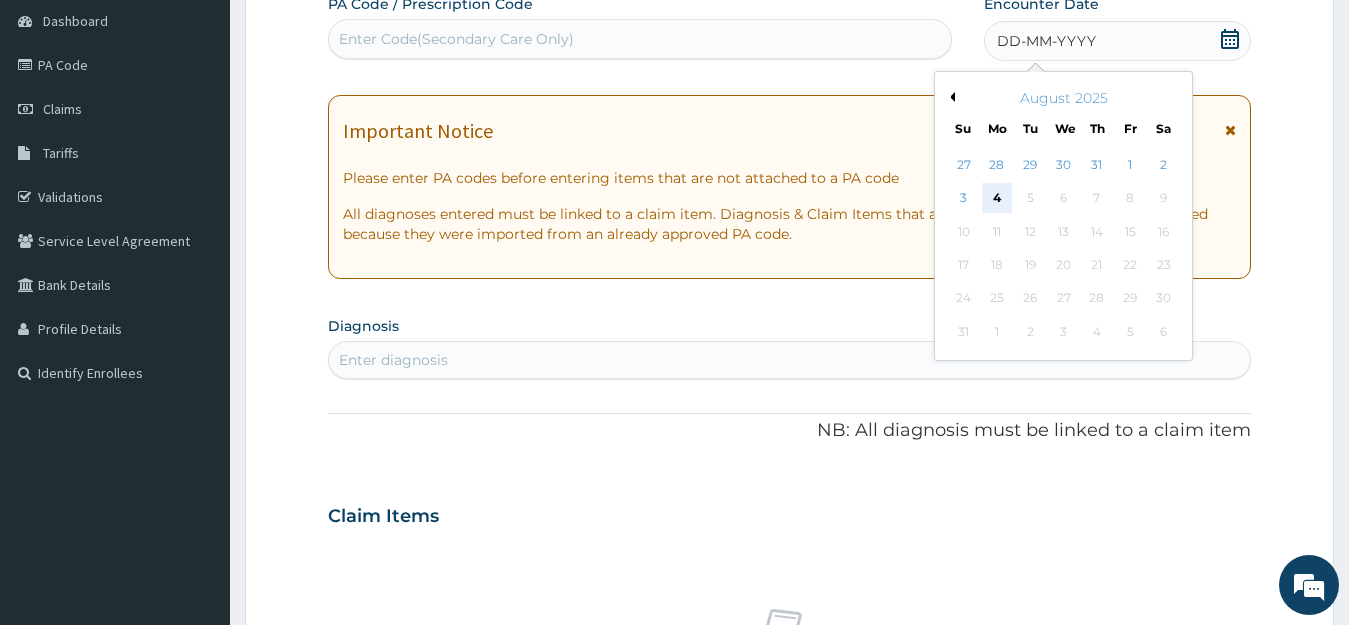 click on "4" at bounding box center (997, 199) 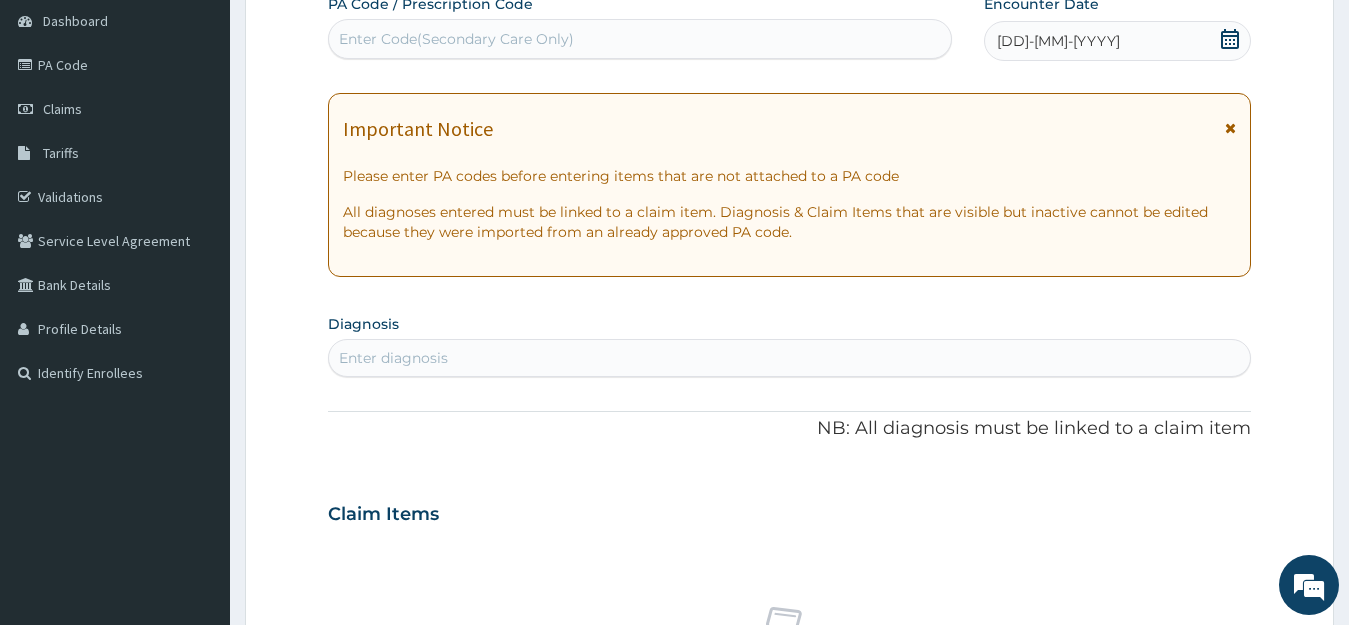 click on "Enter diagnosis" at bounding box center (790, 358) 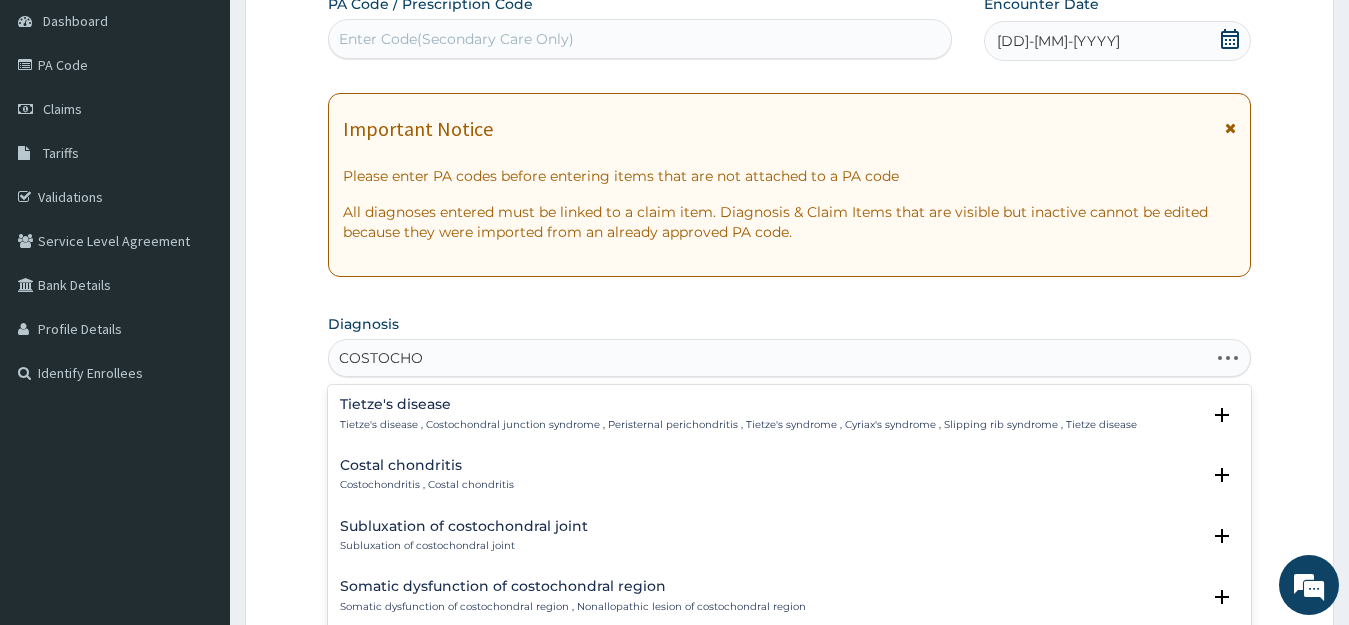 type on "COSTOCHON" 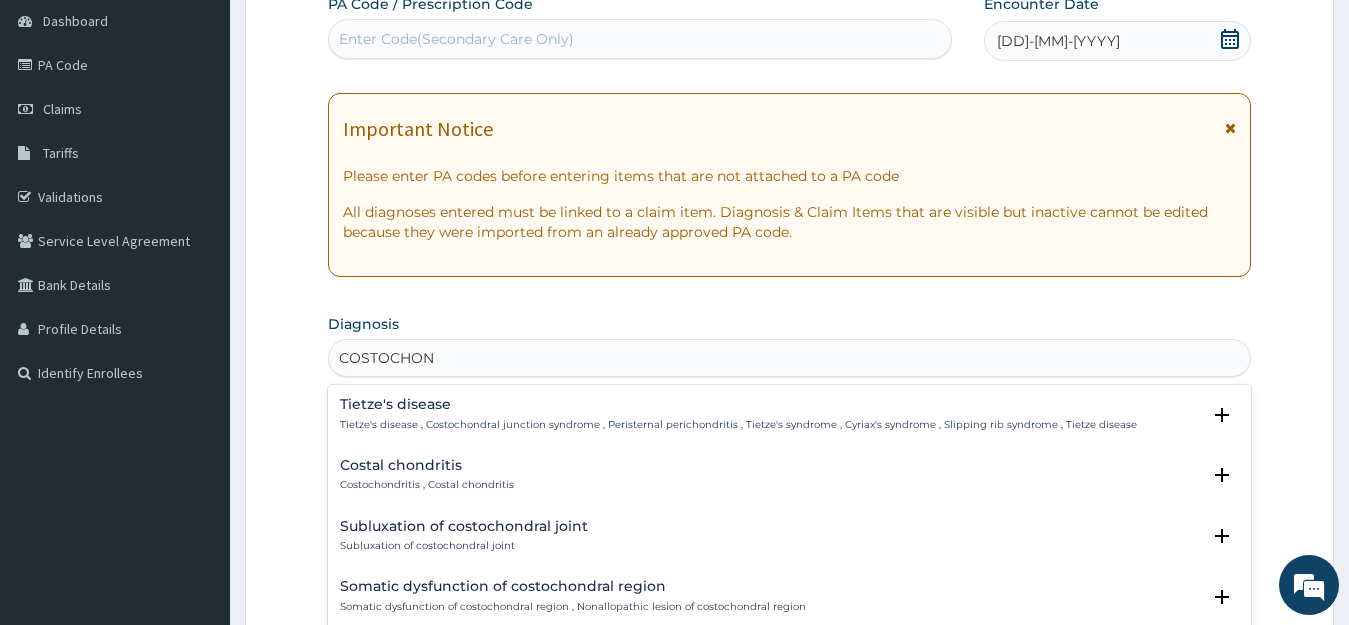 click on "Costal chondritis" at bounding box center (427, 465) 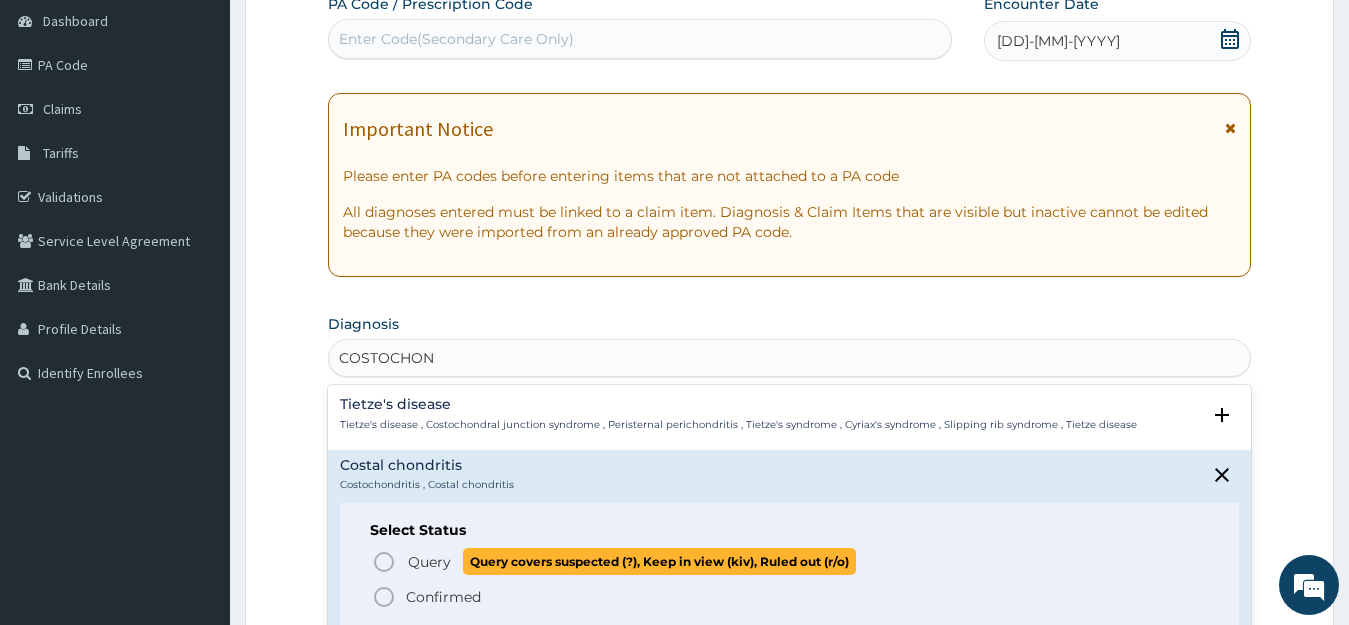 click 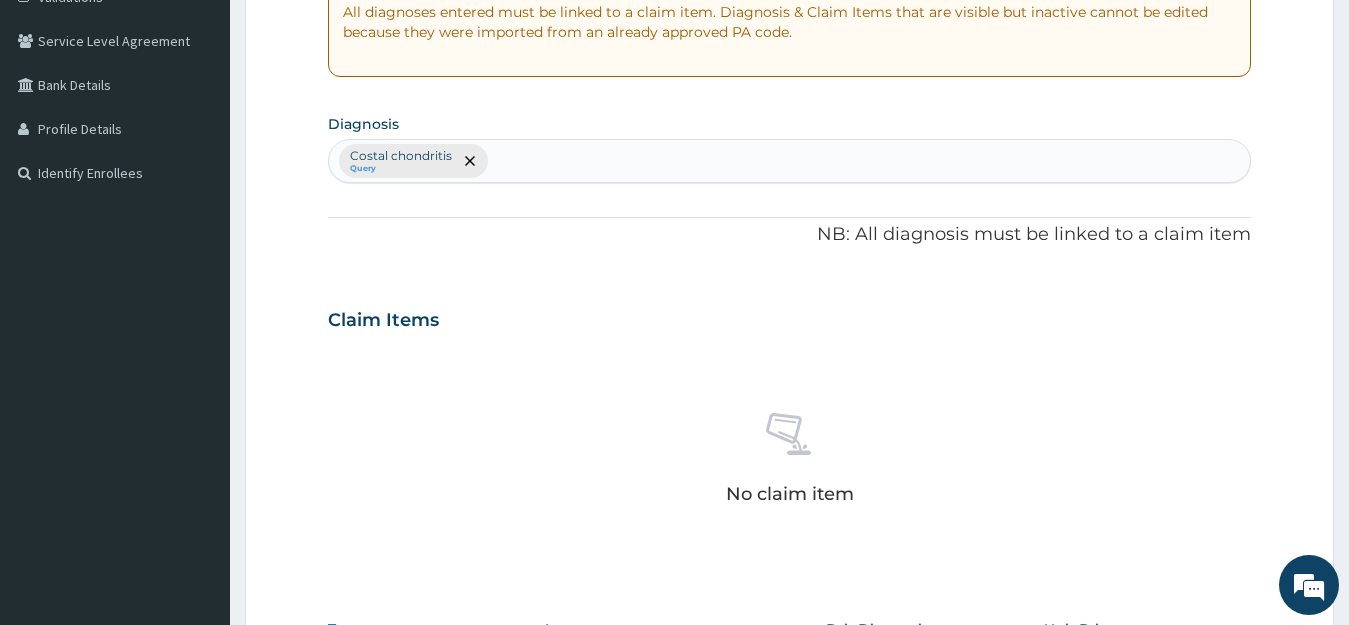 scroll, scrollTop: 557, scrollLeft: 0, axis: vertical 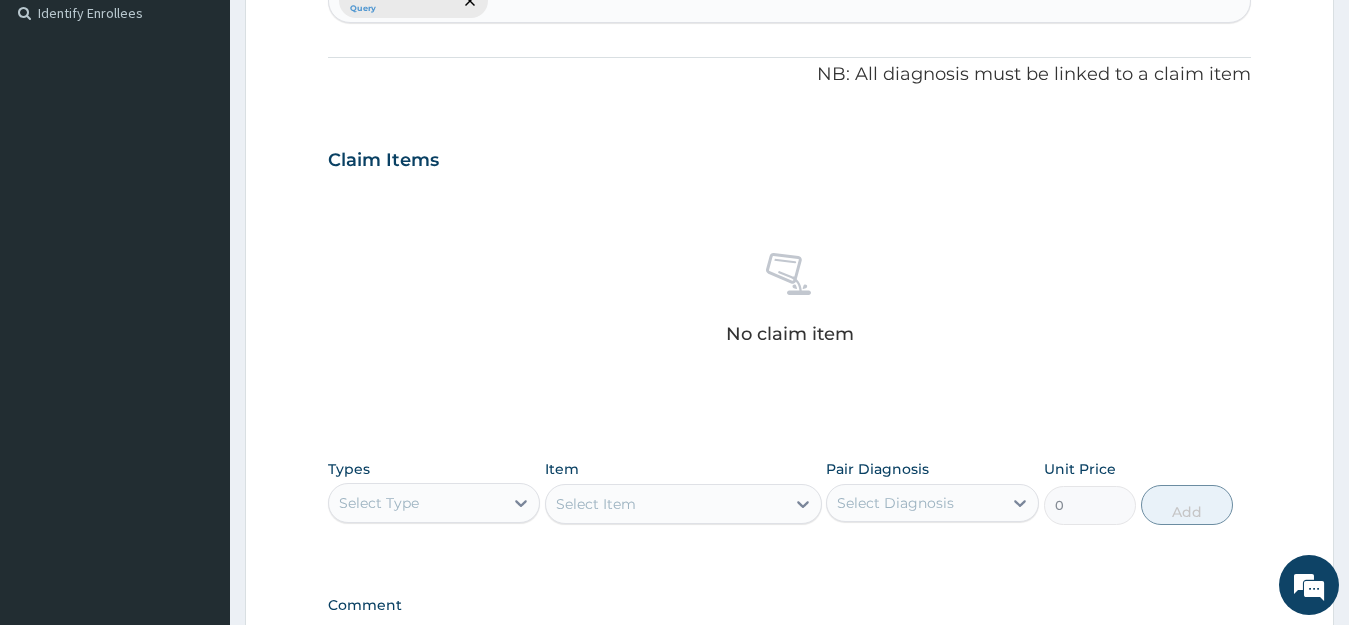 click on "Select Type" at bounding box center (379, 503) 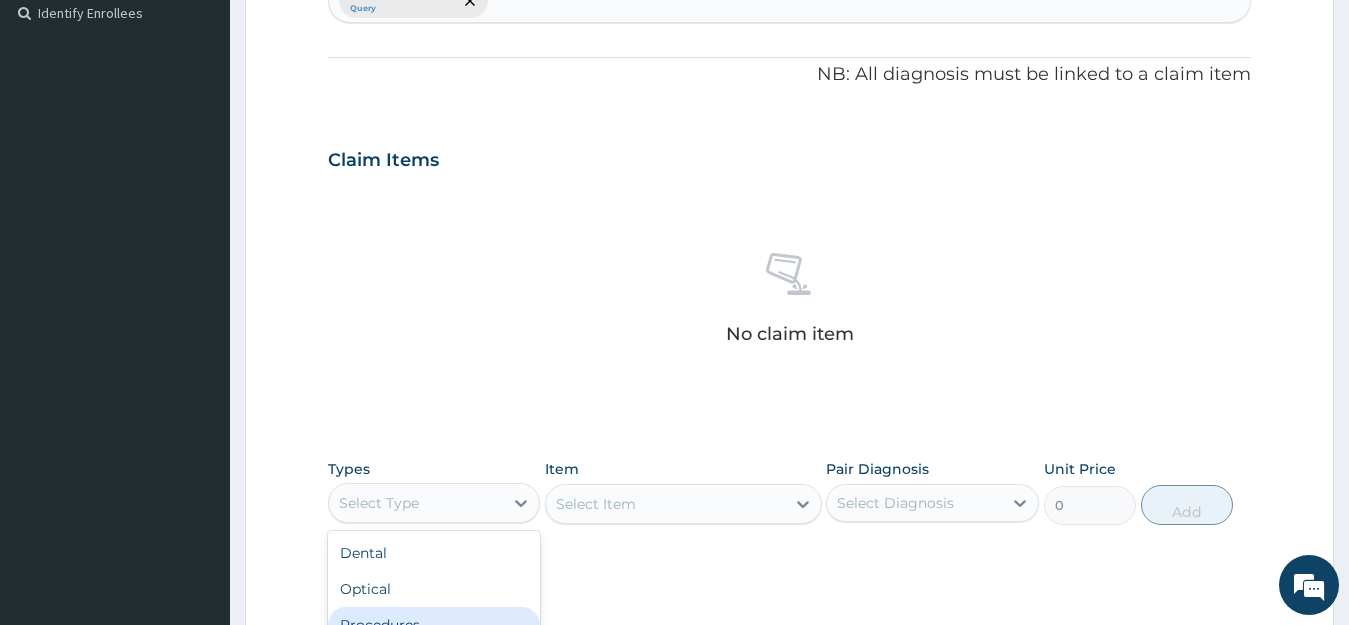 click on "Procedures" at bounding box center [434, 625] 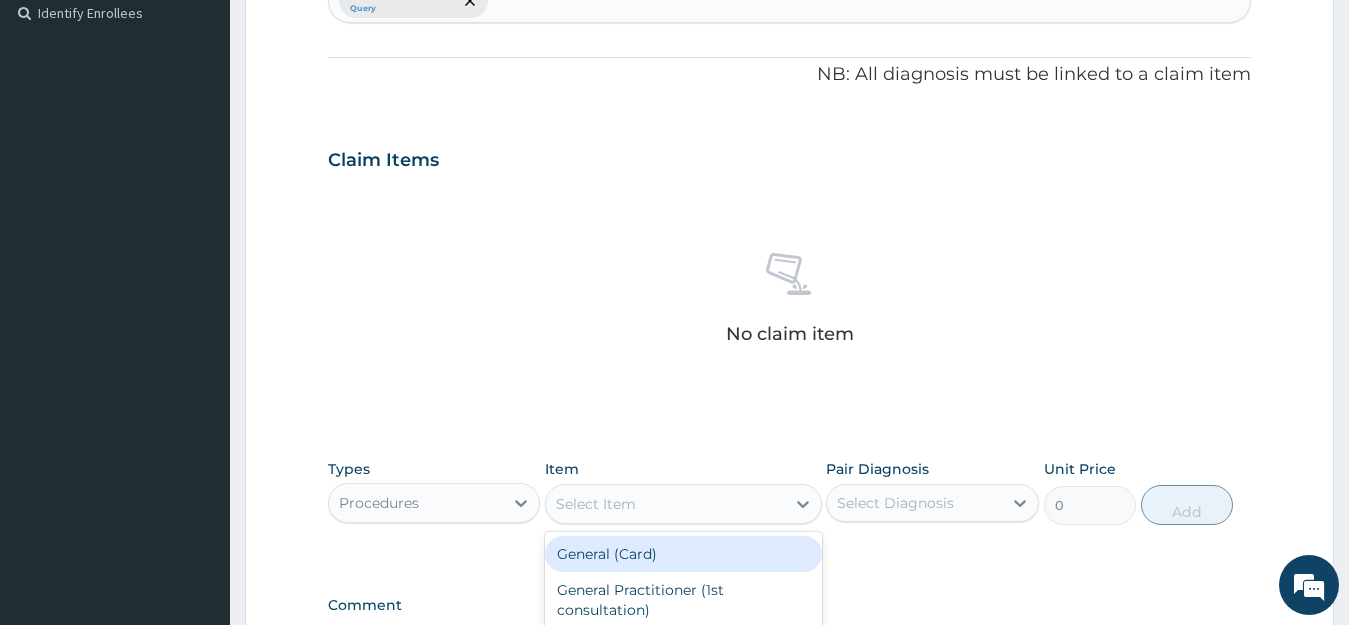 click on "Select Item" at bounding box center (665, 504) 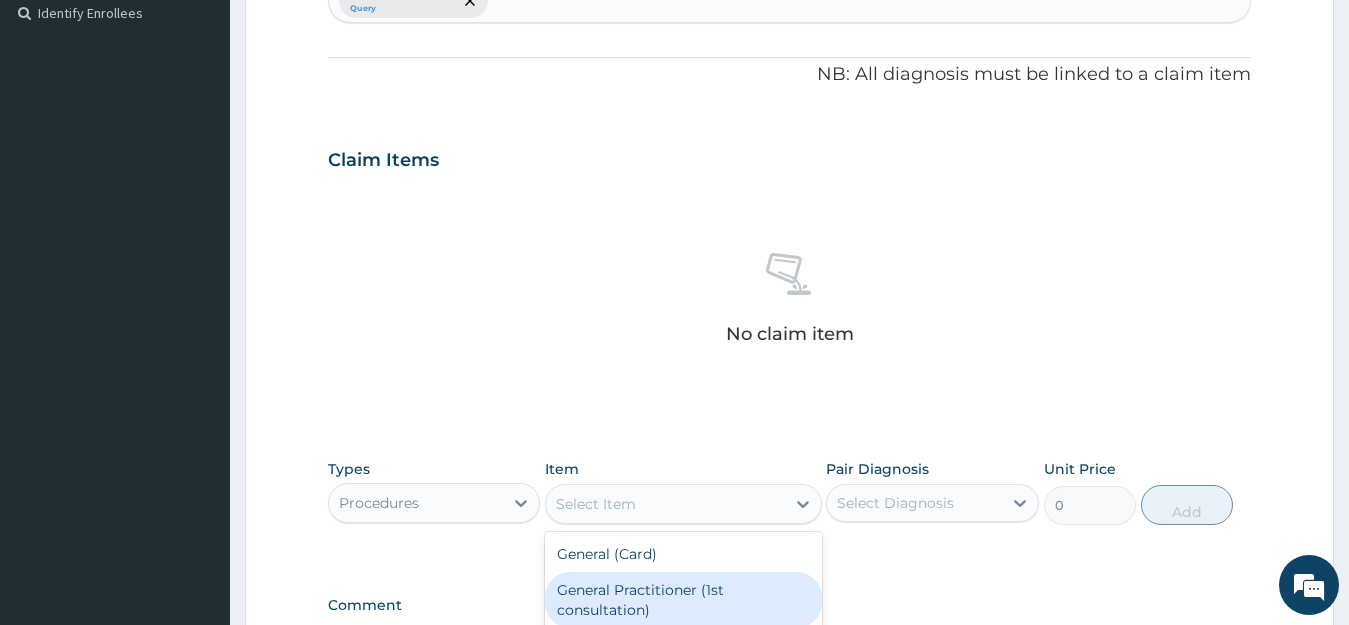 click on "General Practitioner (1st consultation)" at bounding box center [683, 600] 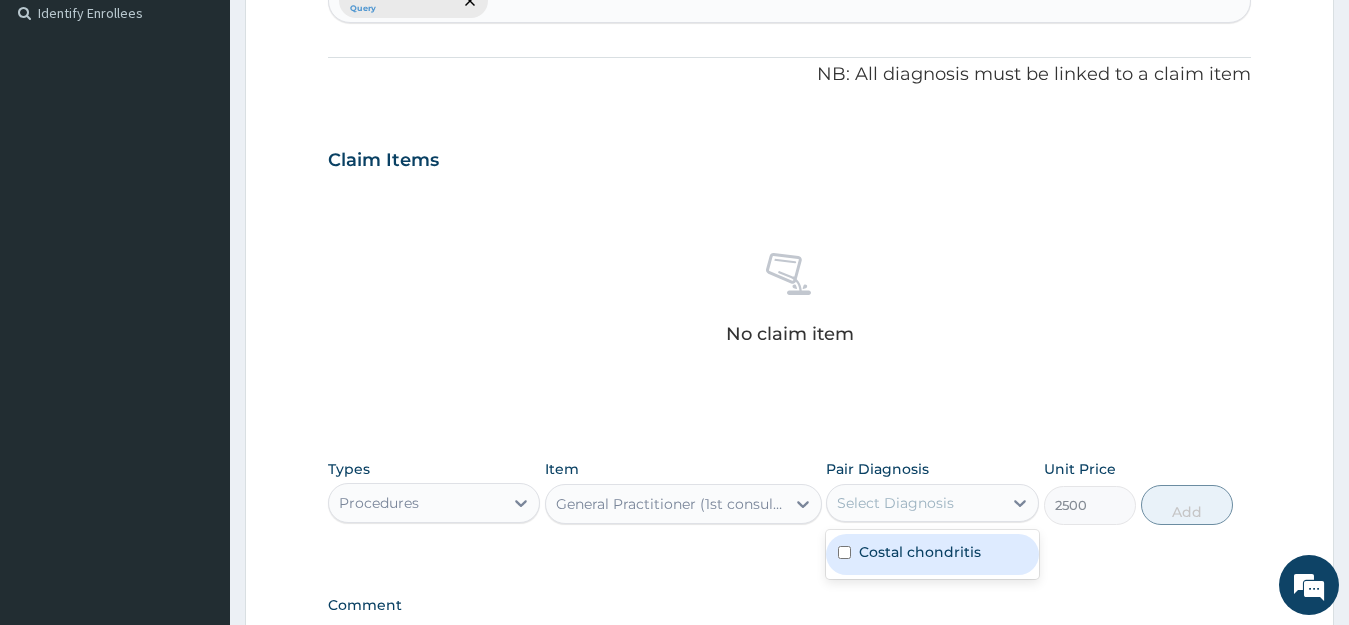 click on "Select Diagnosis" at bounding box center [895, 503] 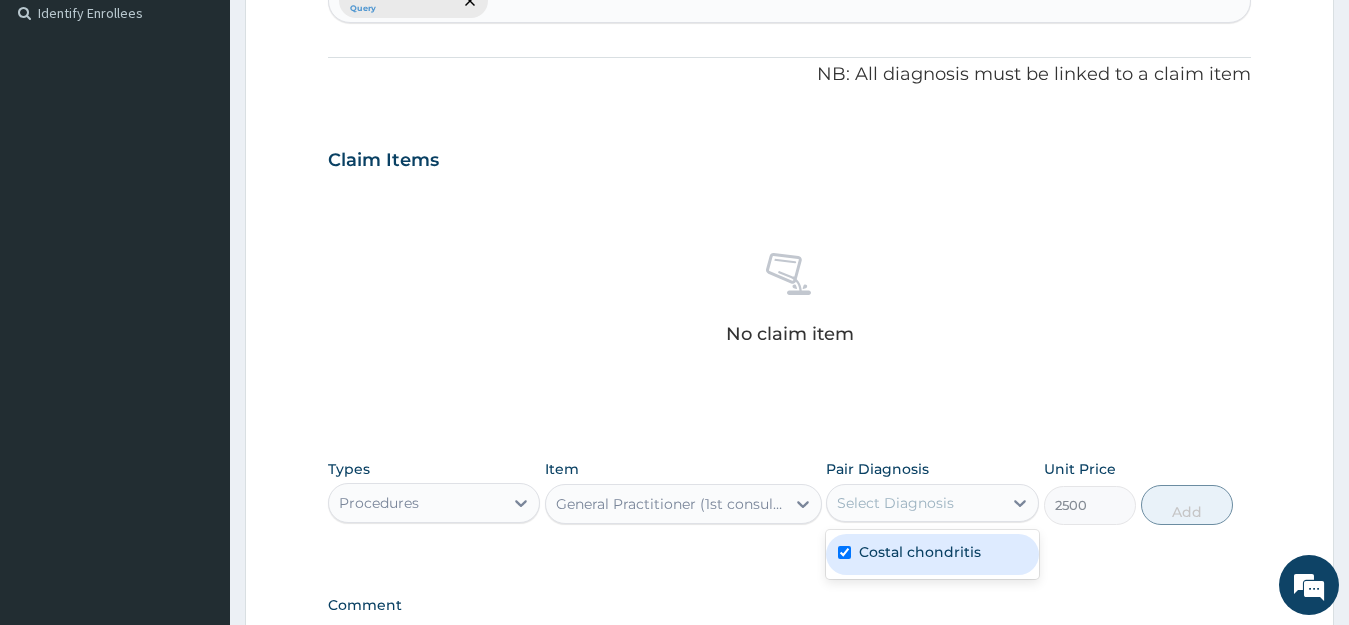 checkbox on "true" 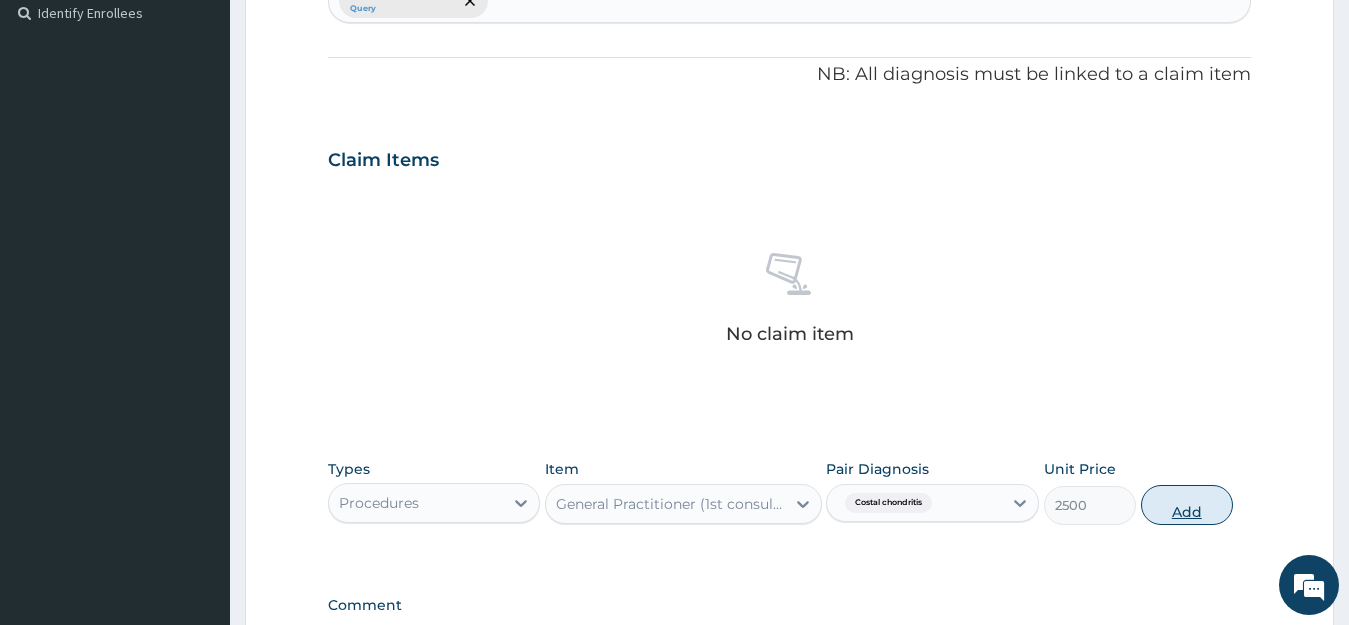 click on "Add" at bounding box center [1187, 505] 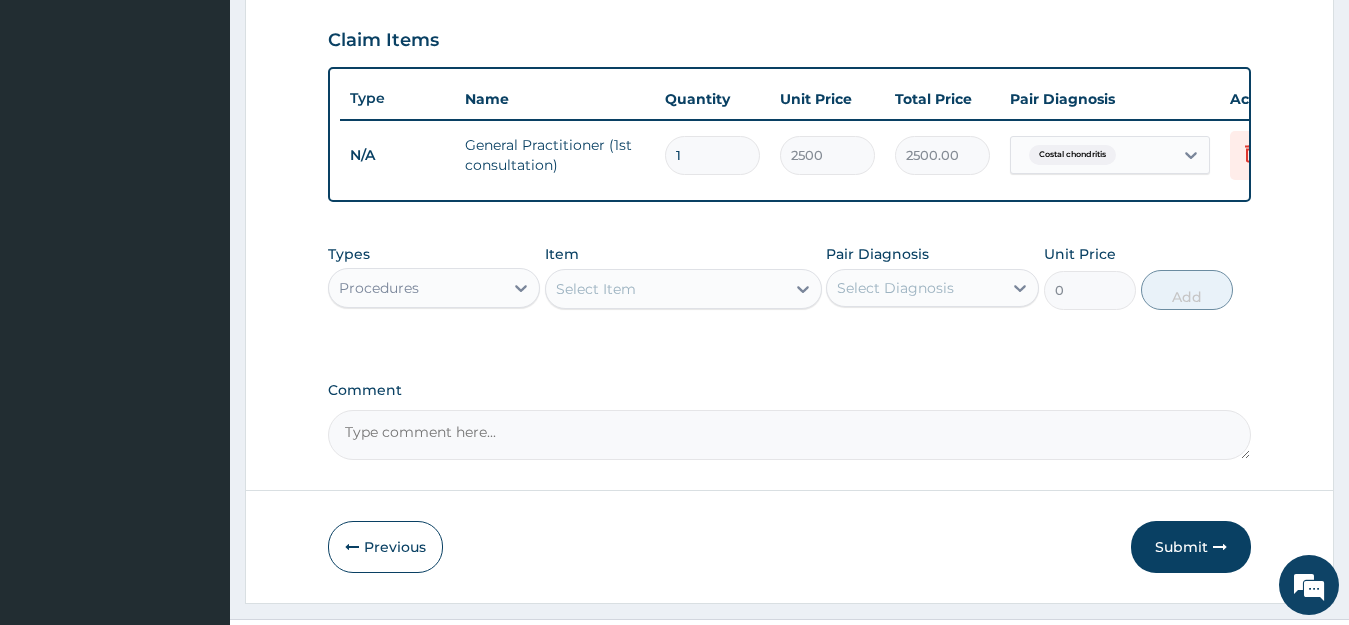 scroll, scrollTop: 739, scrollLeft: 0, axis: vertical 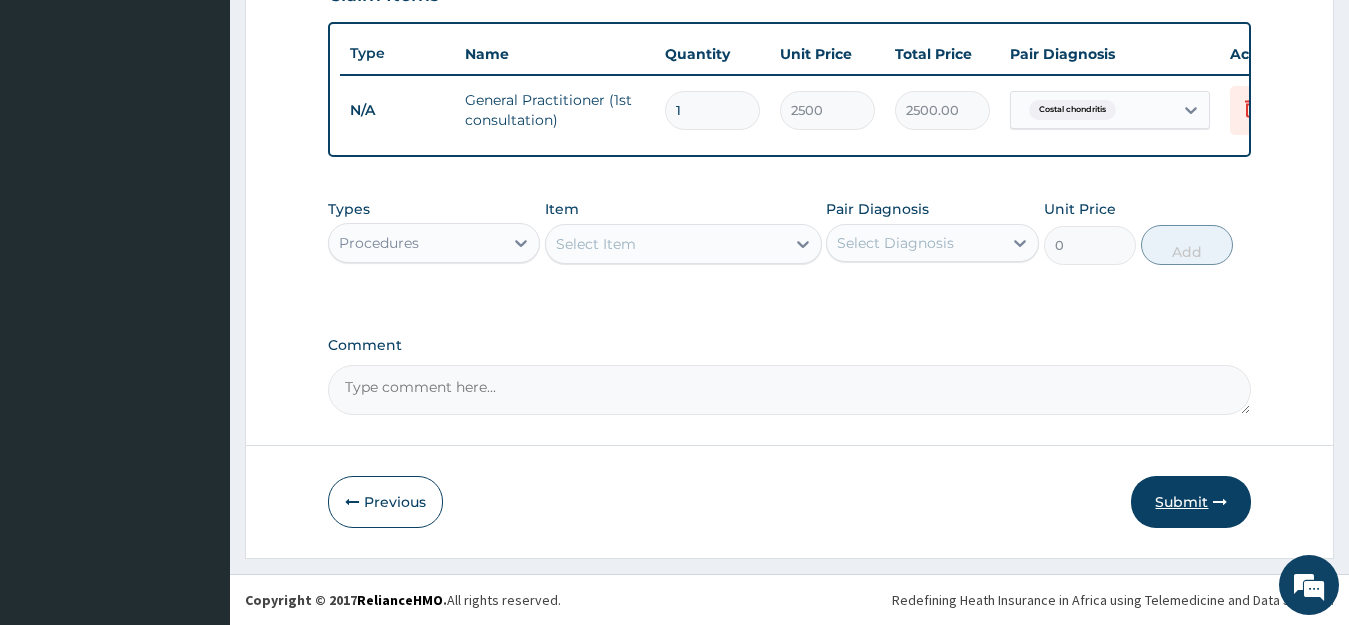 click on "Submit" at bounding box center [1191, 502] 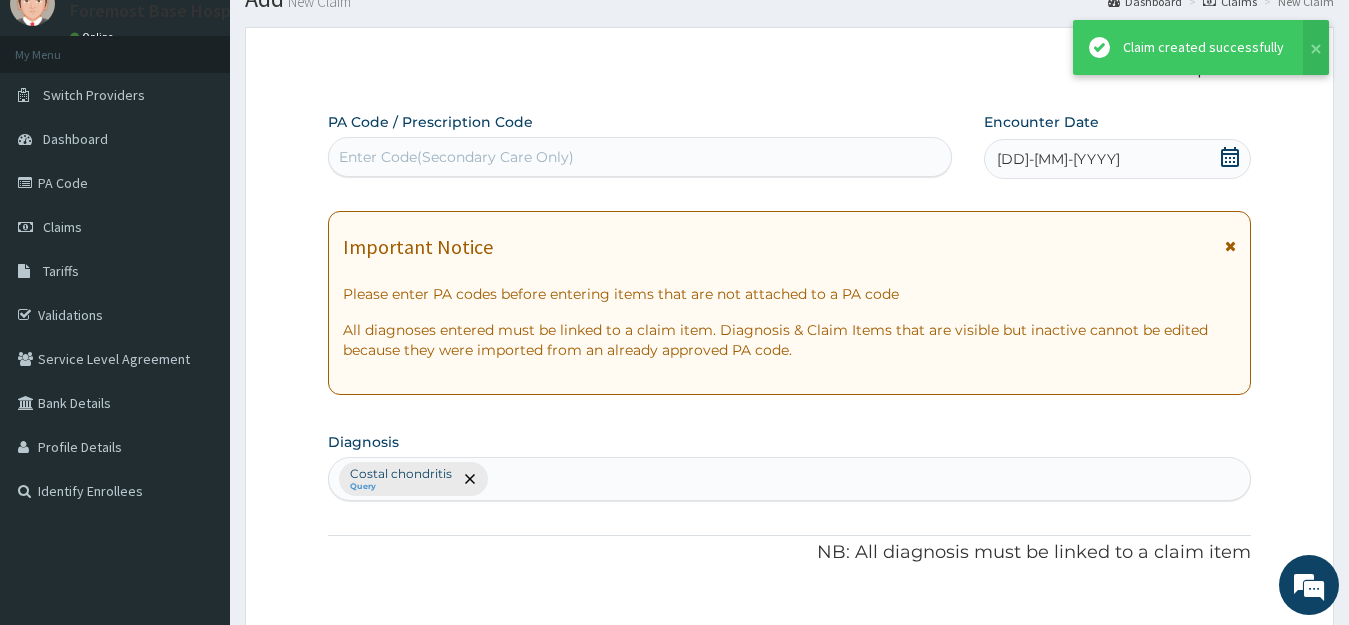 scroll, scrollTop: 739, scrollLeft: 0, axis: vertical 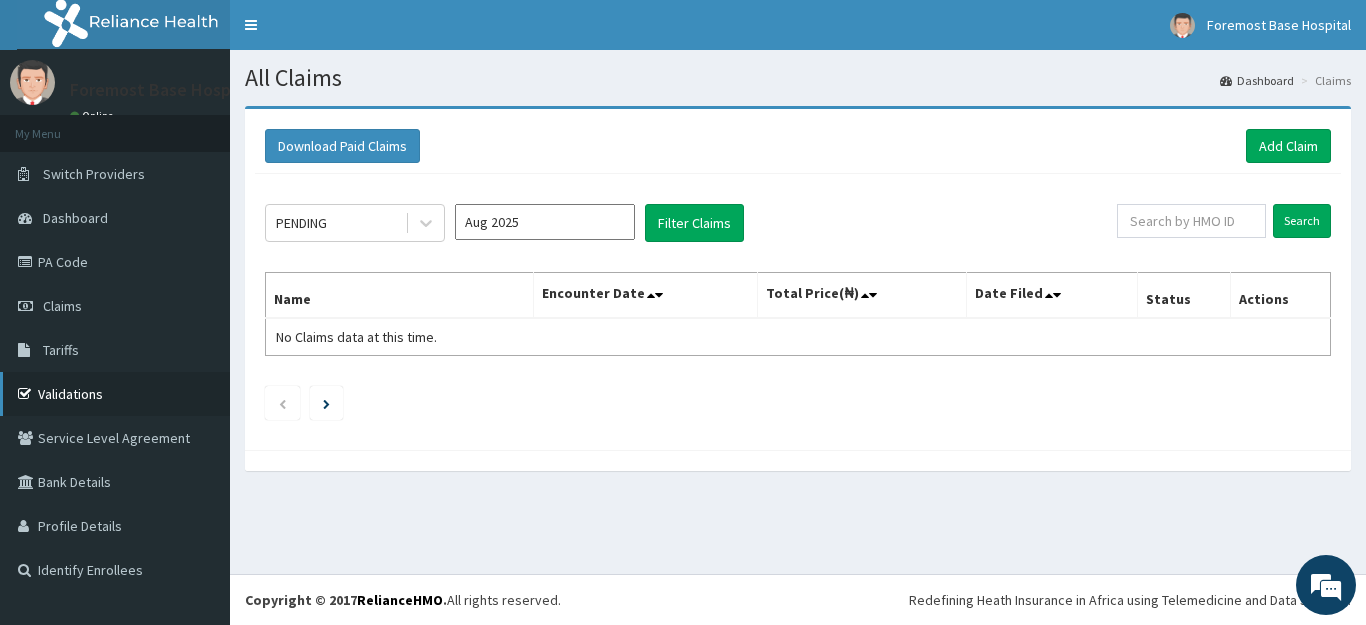 click on "Validations" at bounding box center [115, 394] 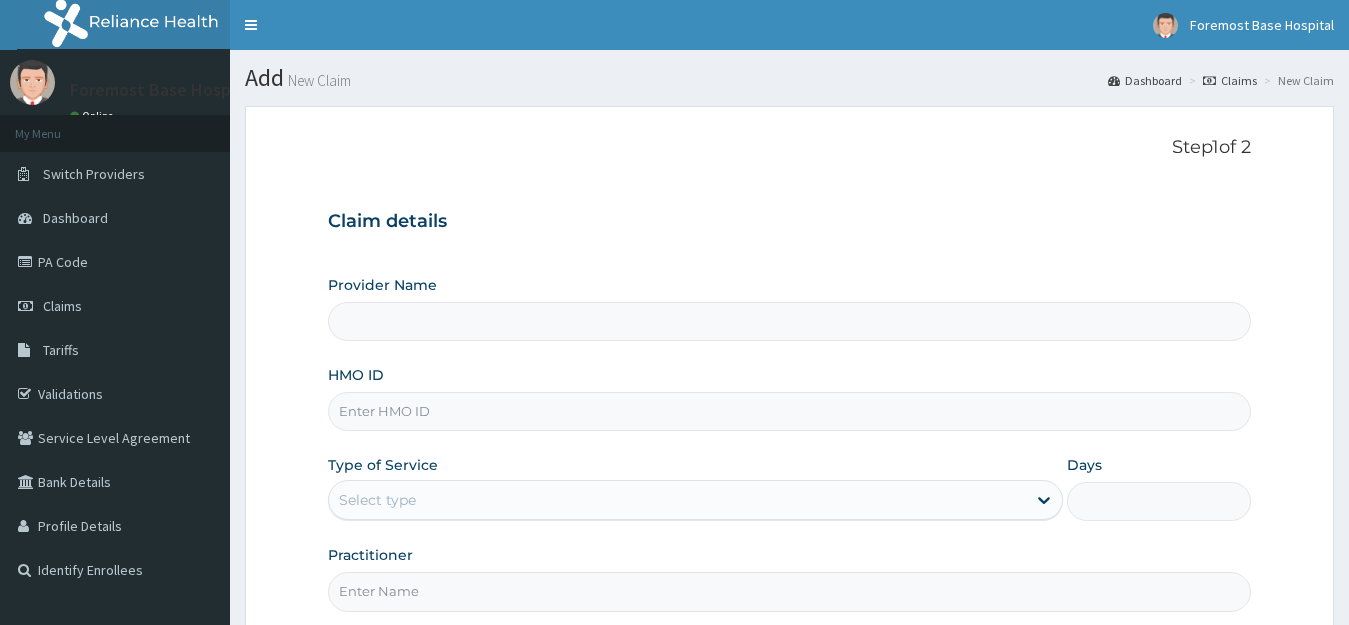 scroll, scrollTop: 0, scrollLeft: 0, axis: both 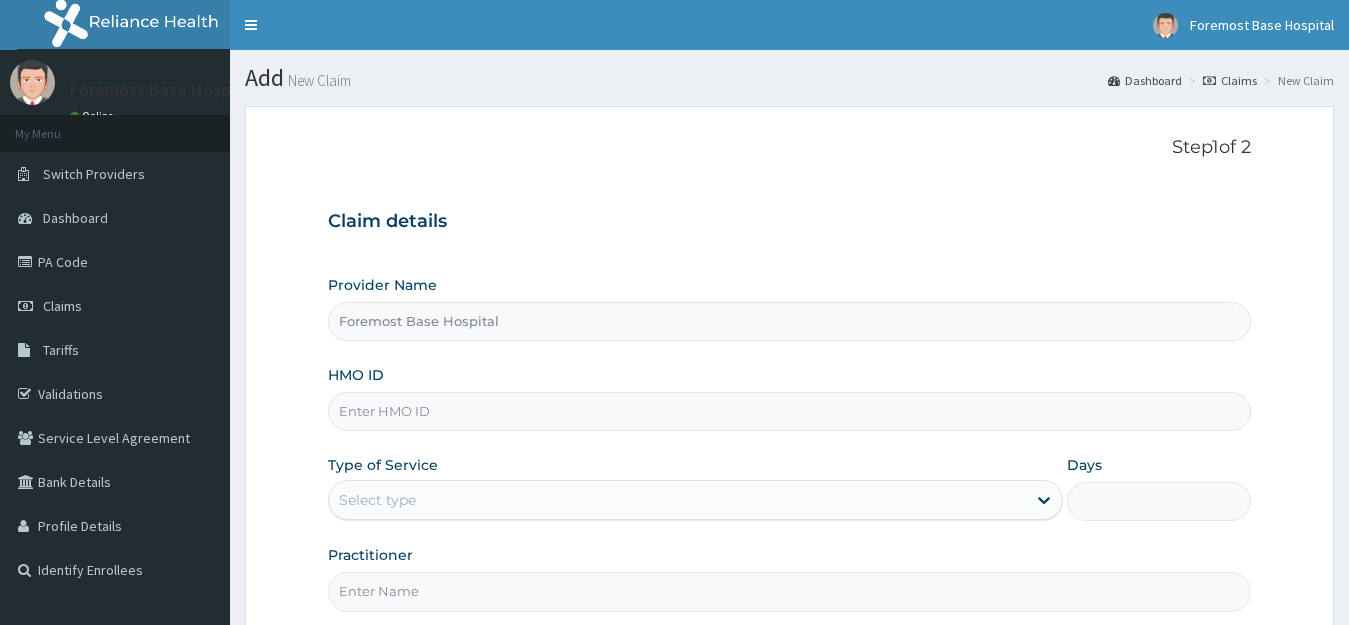 type on "Foremost Base Hospital" 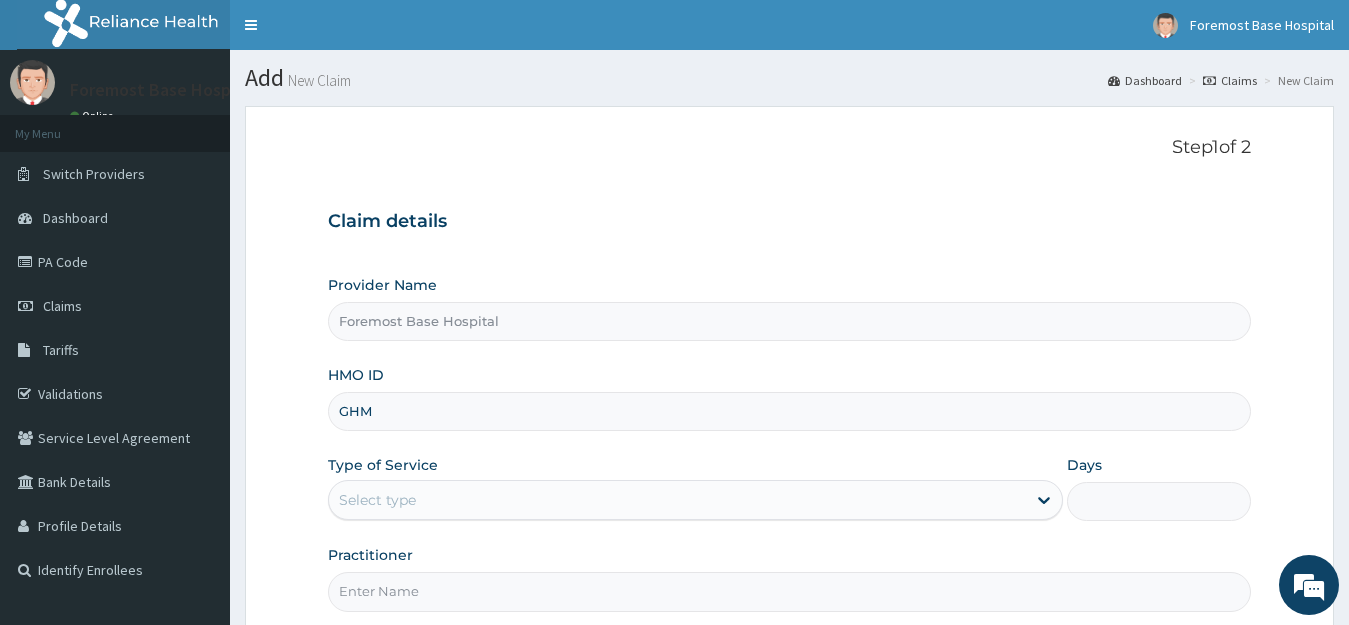 type on "GHM/10026/A" 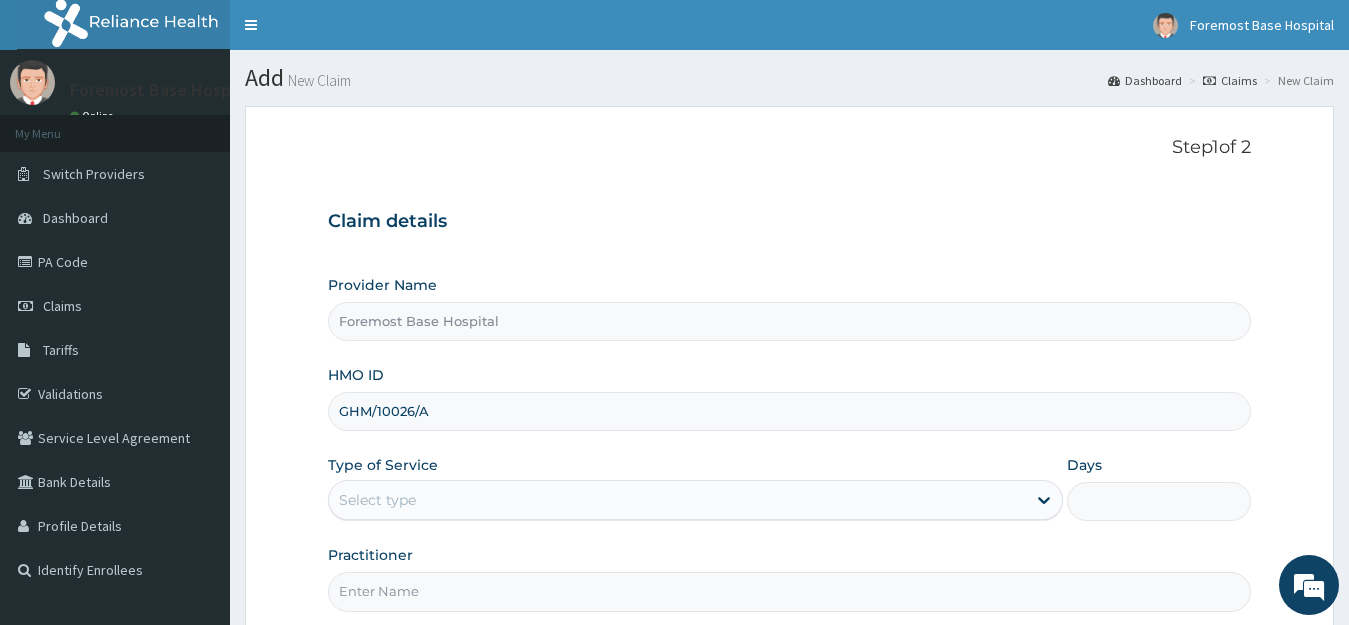 click on "Select type" at bounding box center [678, 500] 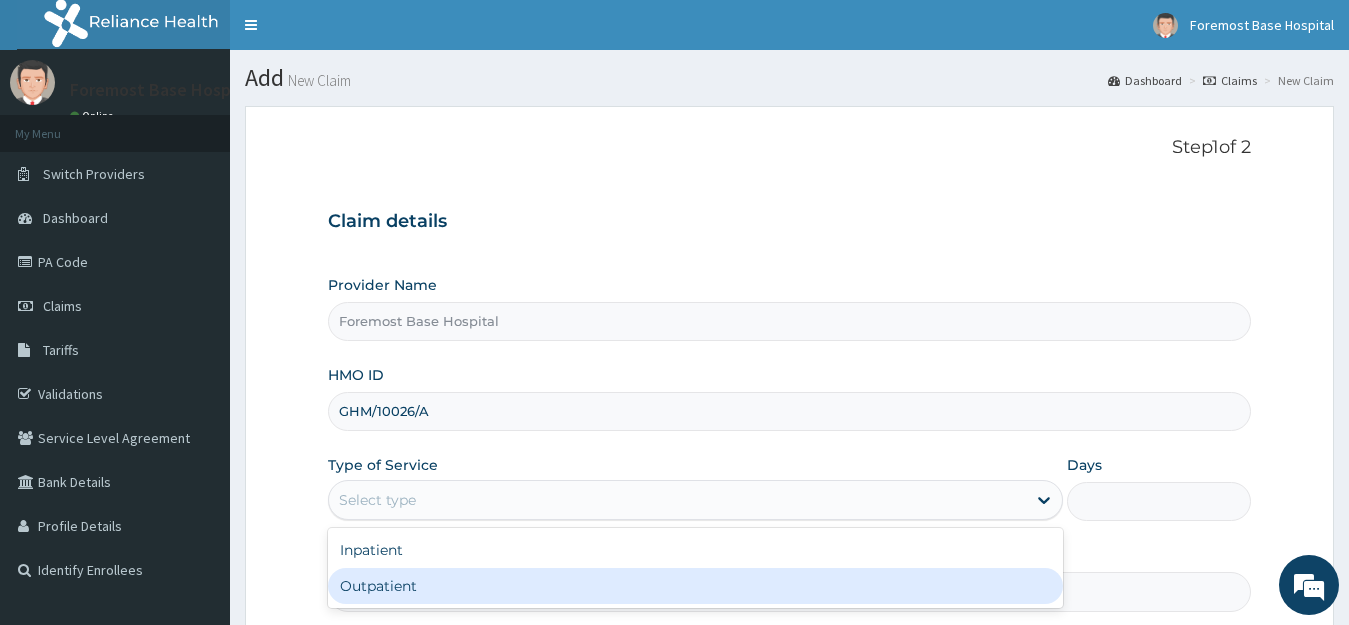 click on "Outpatient" at bounding box center [696, 586] 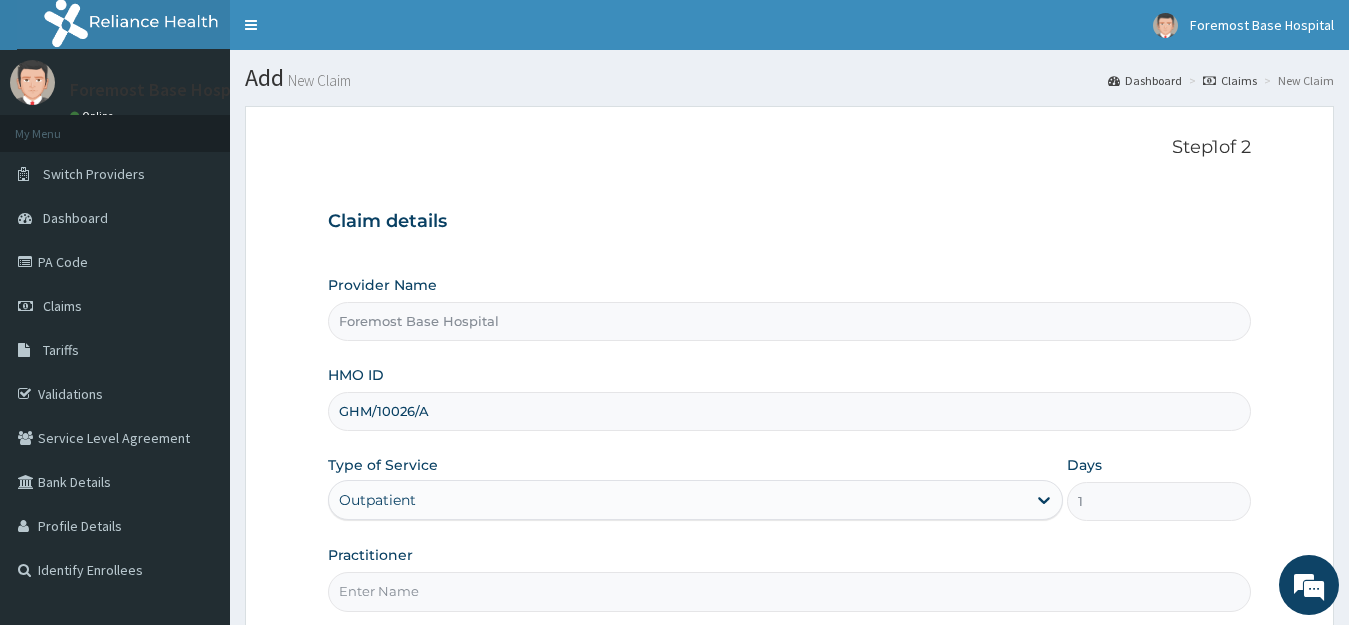 click on "Practitioner" at bounding box center (790, 591) 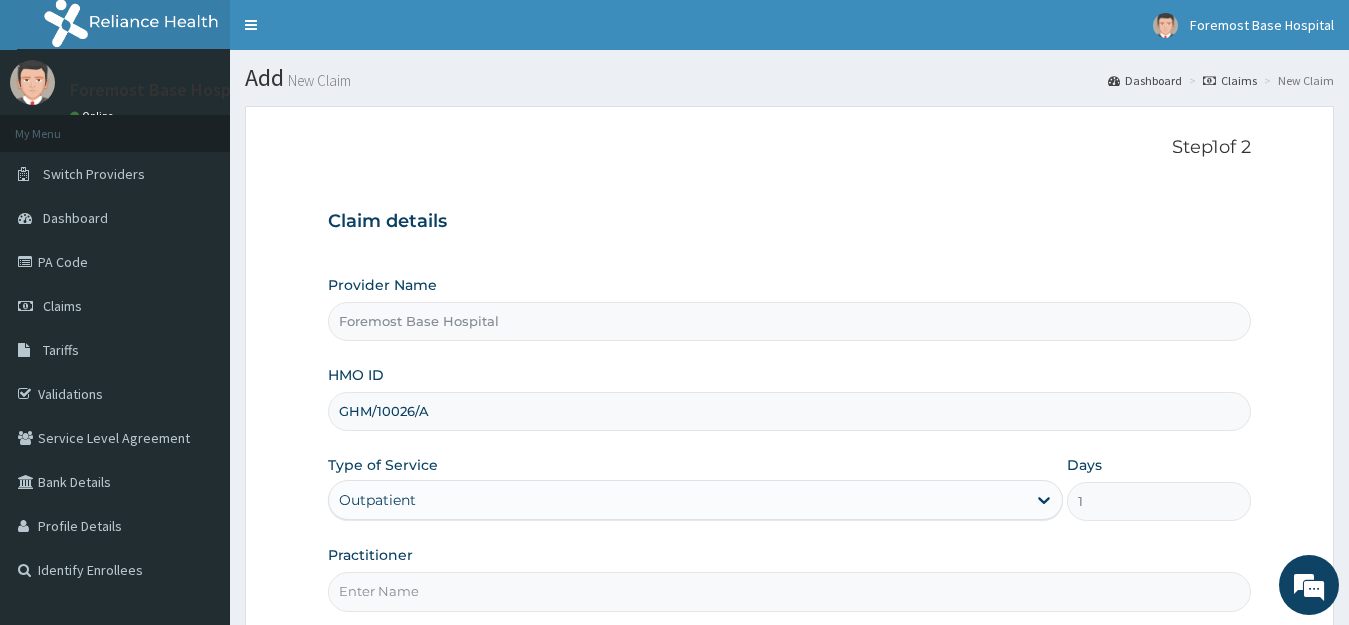 scroll, scrollTop: 0, scrollLeft: 0, axis: both 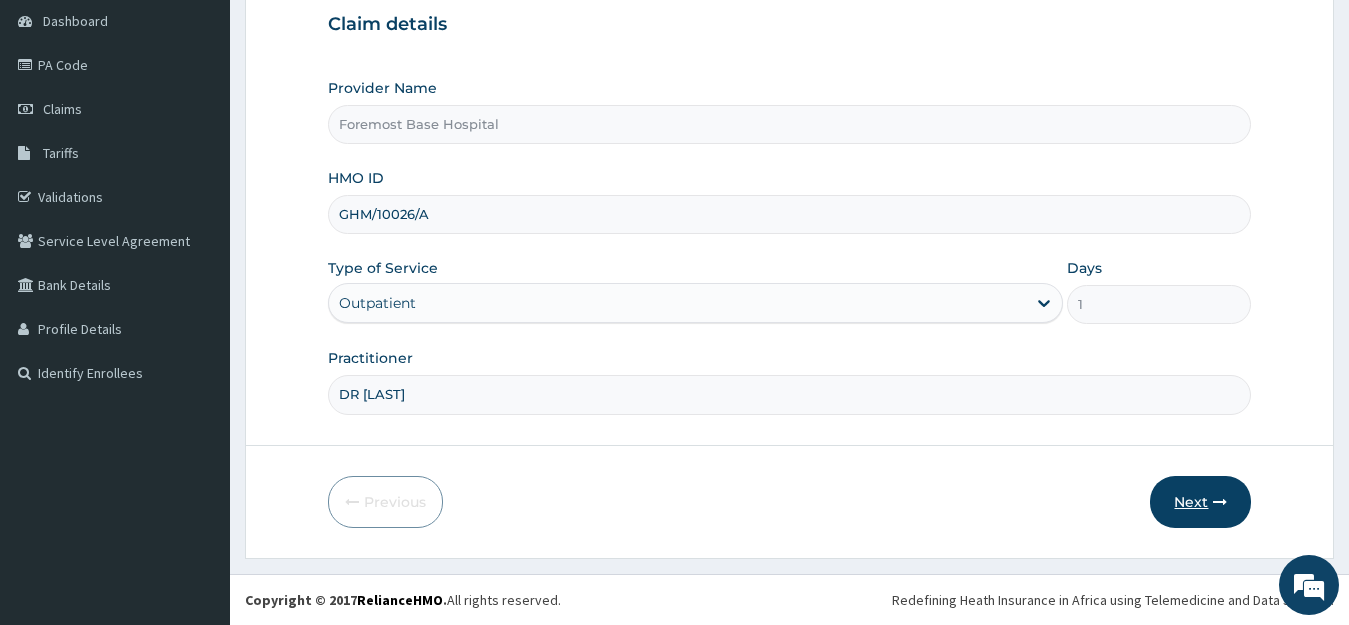 type on "DR OGUNBODE" 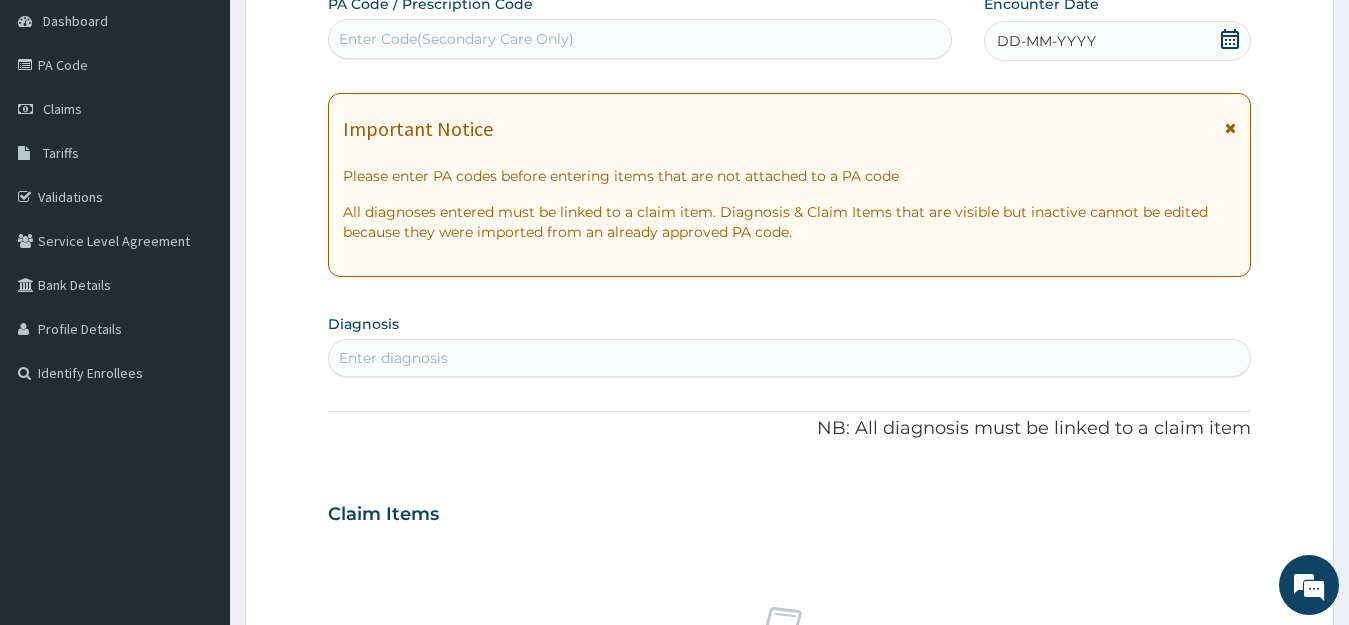 click 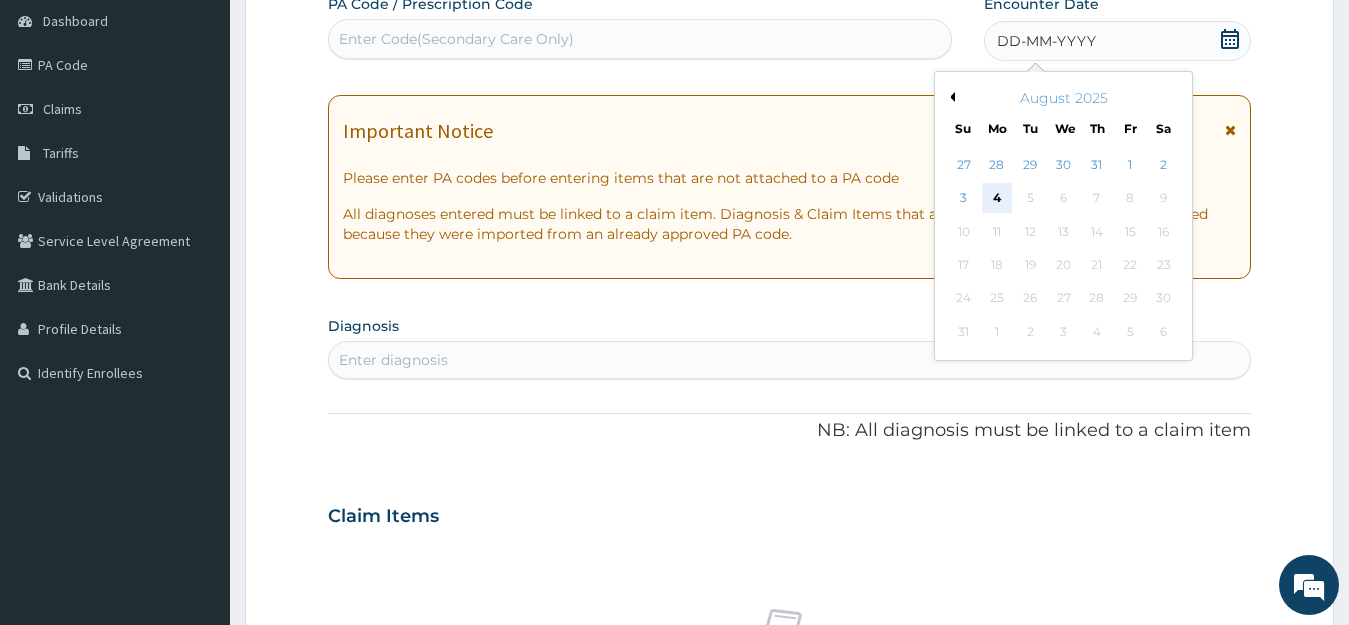 click on "4" at bounding box center (997, 199) 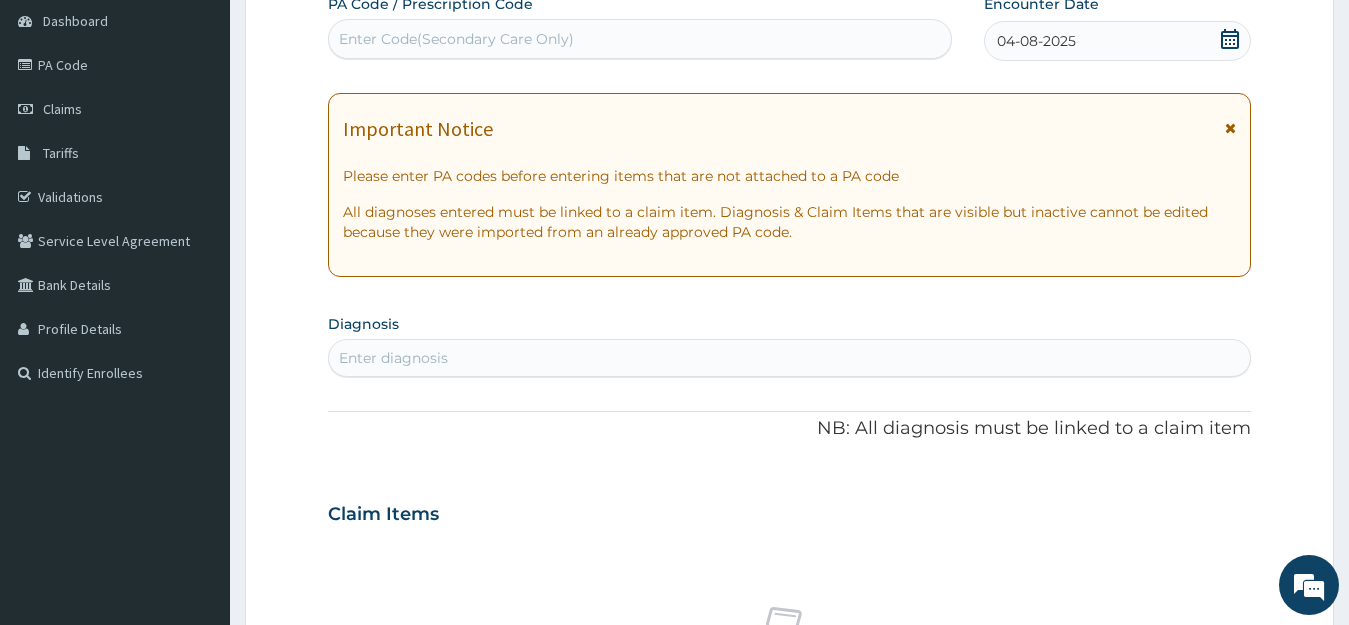 click on "Enter diagnosis" at bounding box center (790, 358) 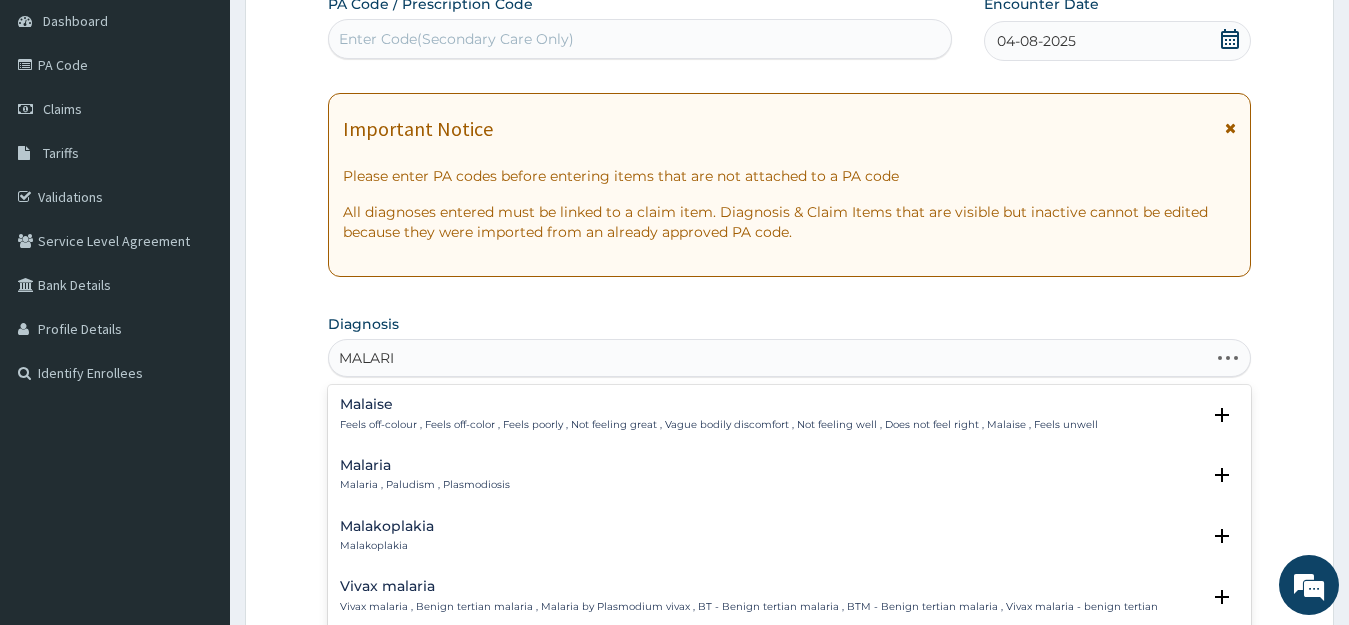 type on "MALARIA" 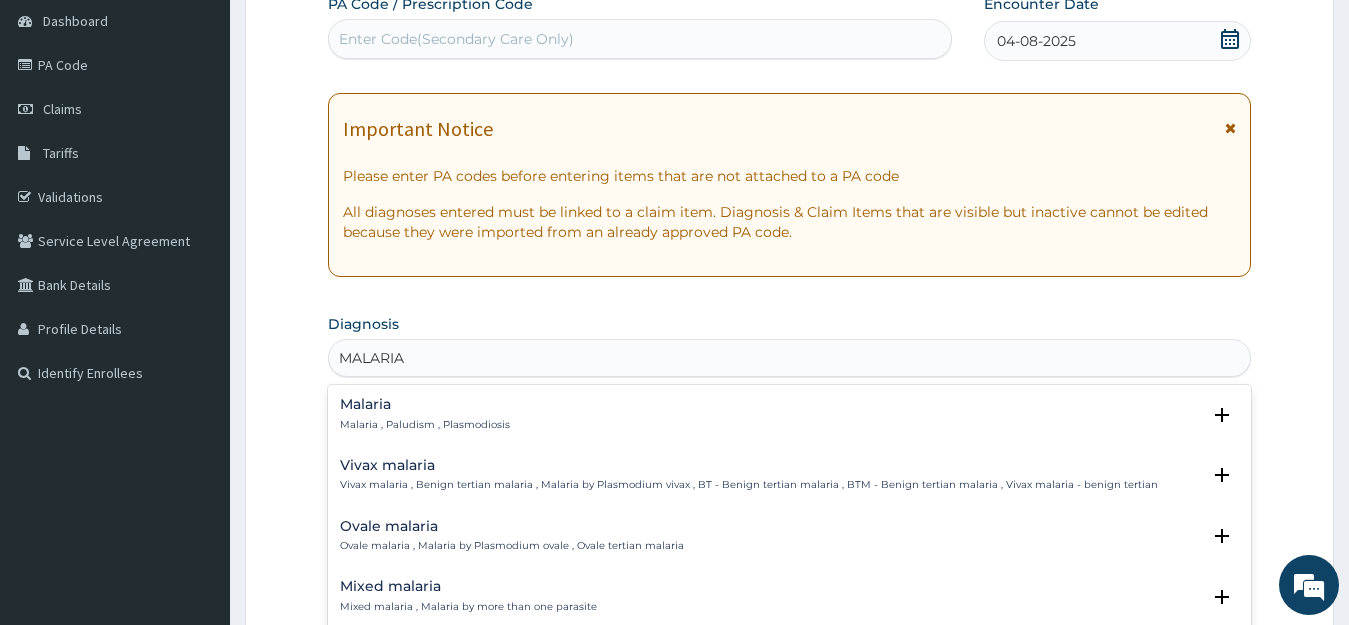 click on "Malaria , Paludism , Plasmodiosis" at bounding box center (425, 425) 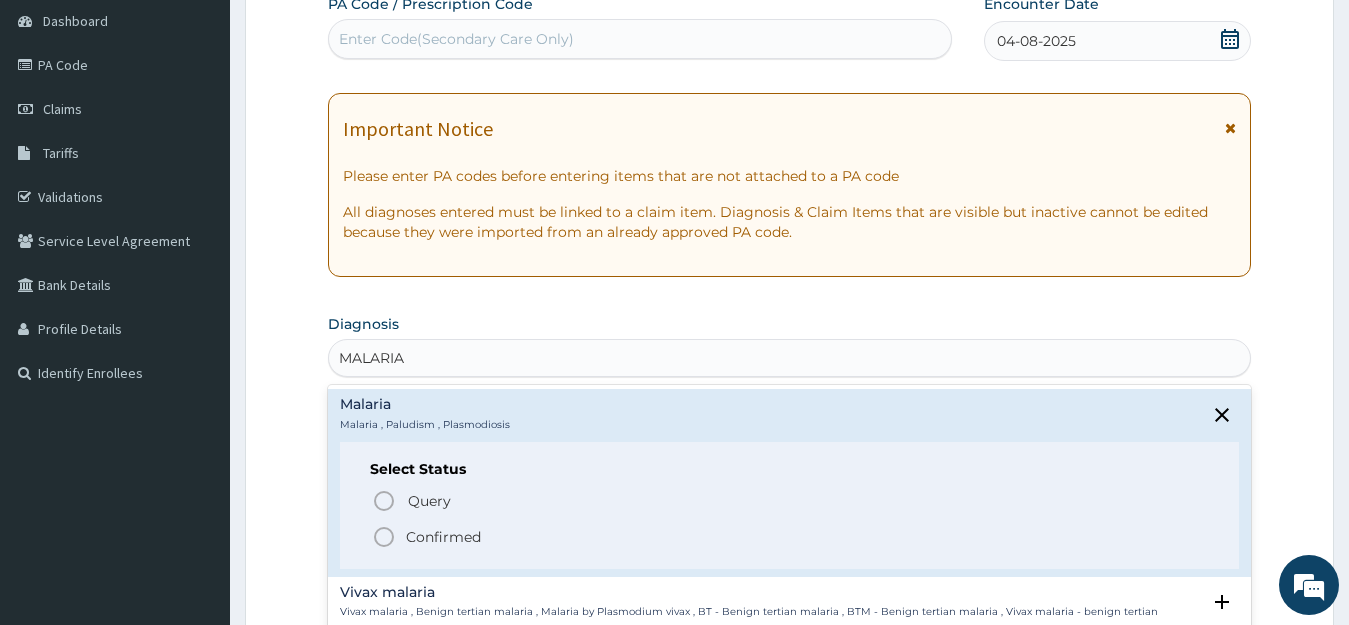 click 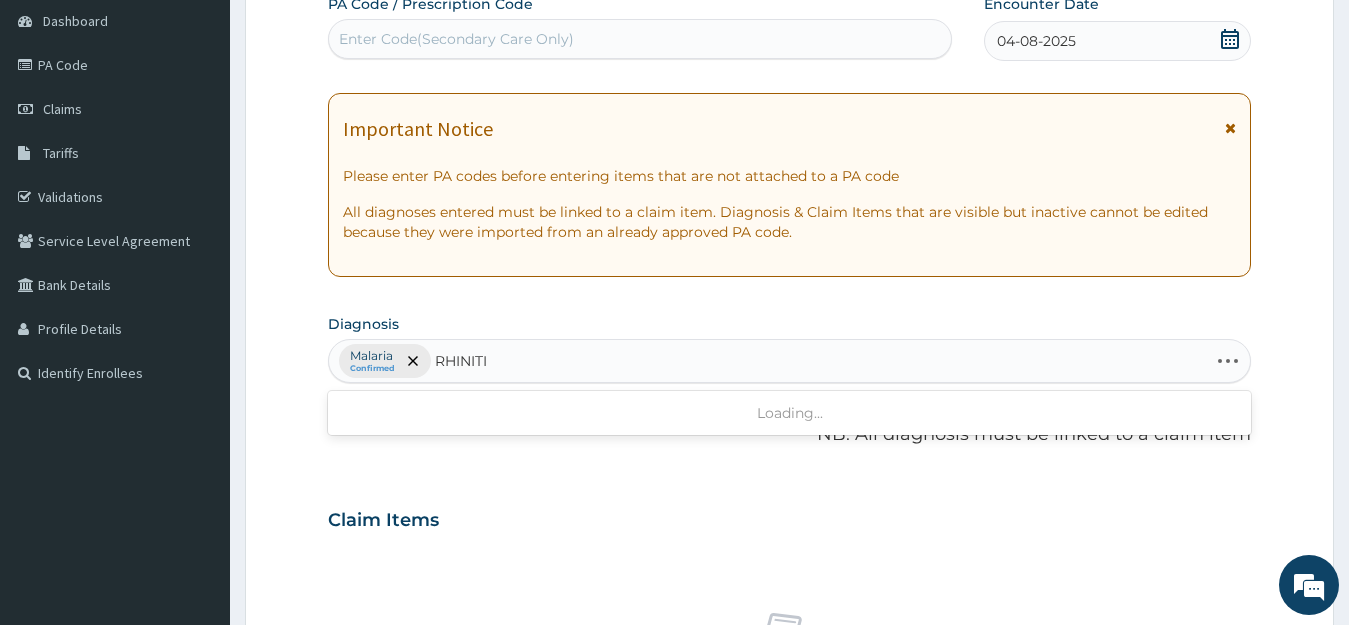 type on "RHINITIS" 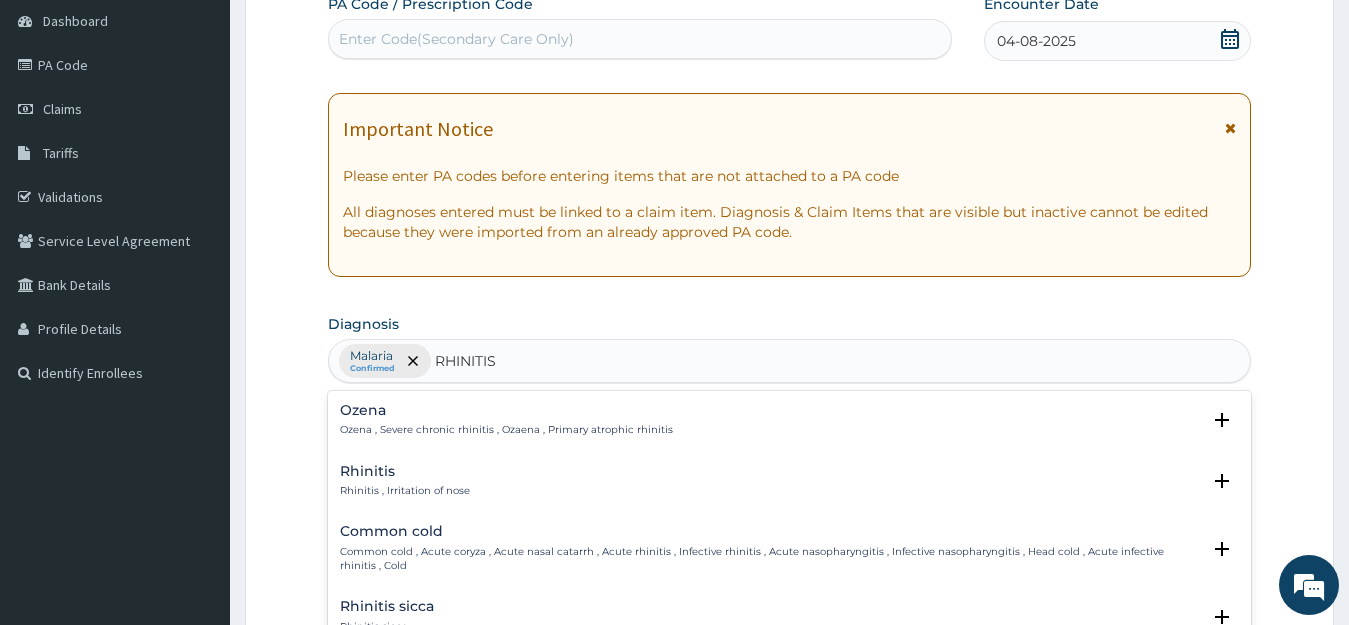 click on "Rhinitis" at bounding box center [405, 471] 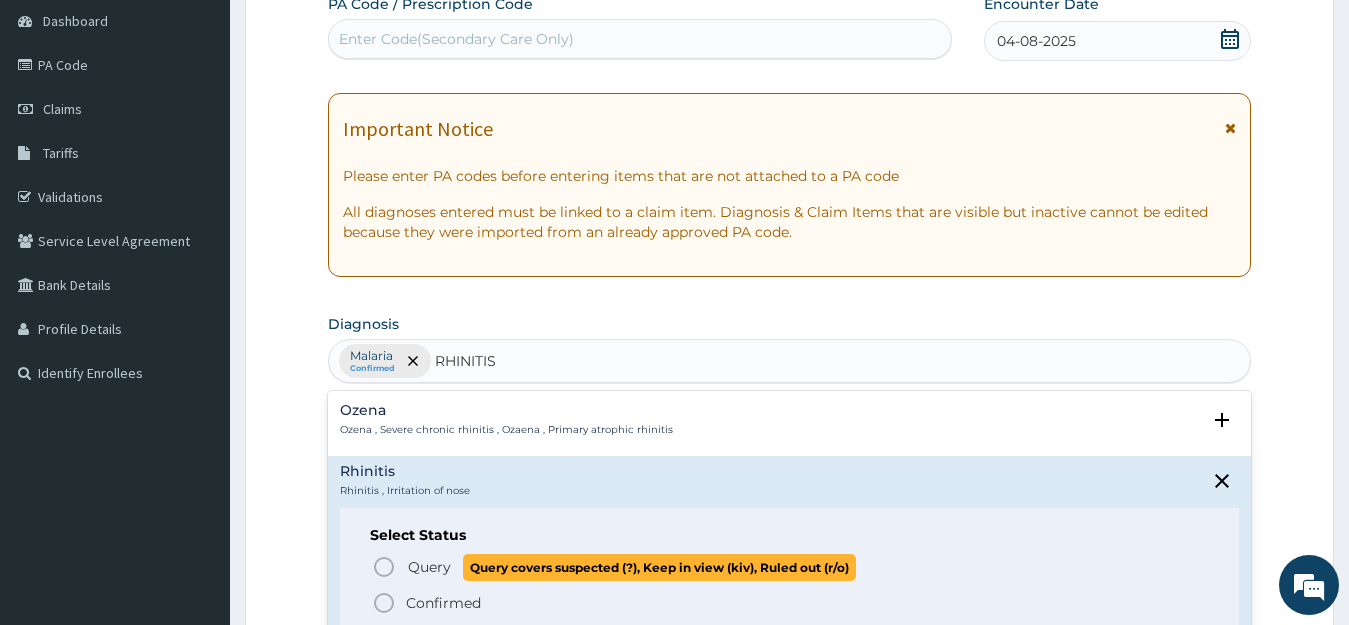 click 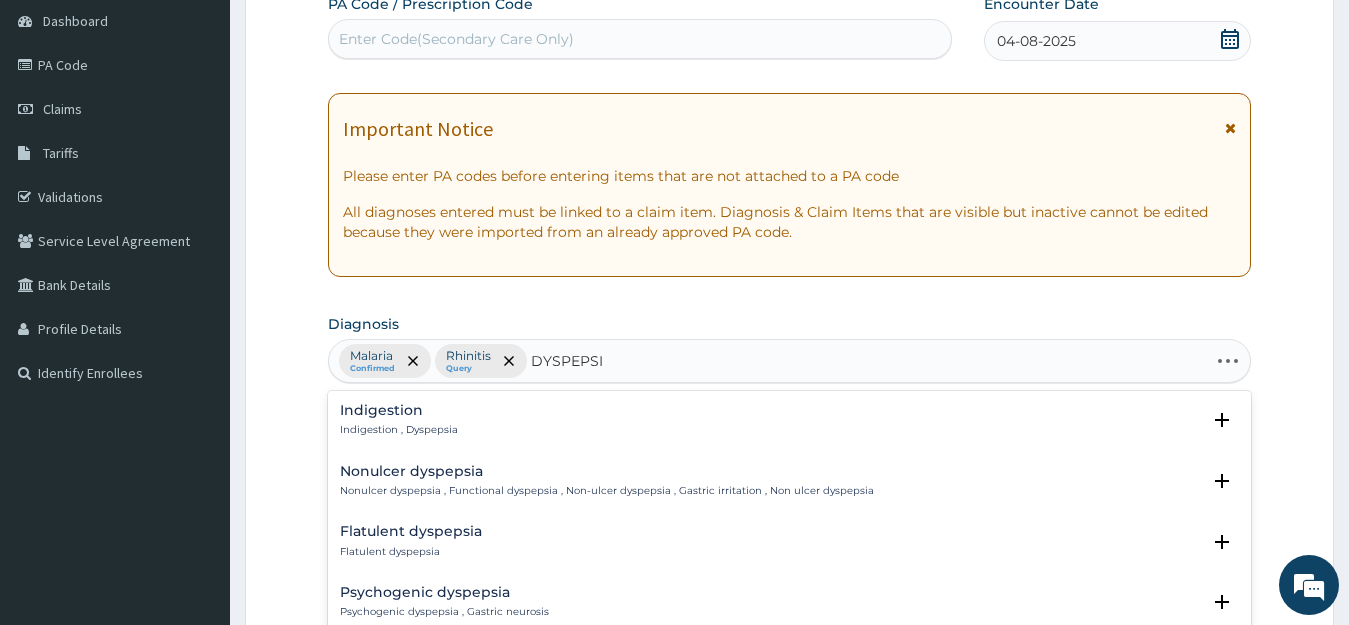 type on "DYSPEPSIA" 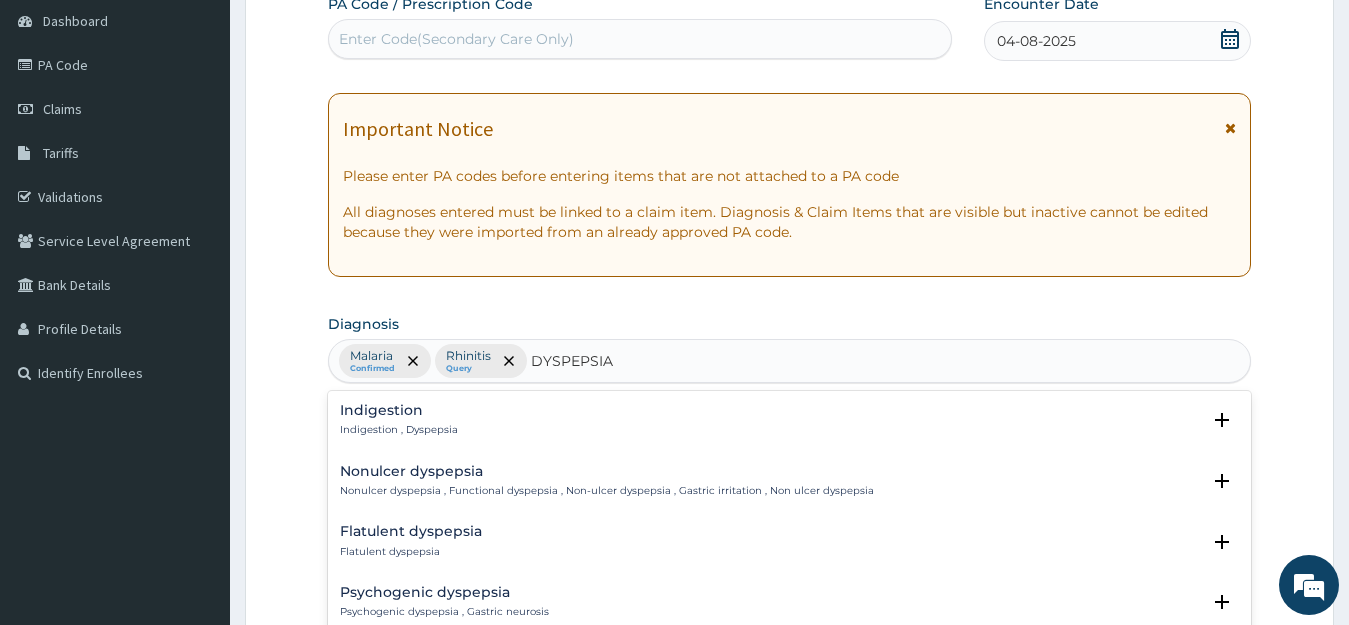 click on "Indigestion" at bounding box center [399, 410] 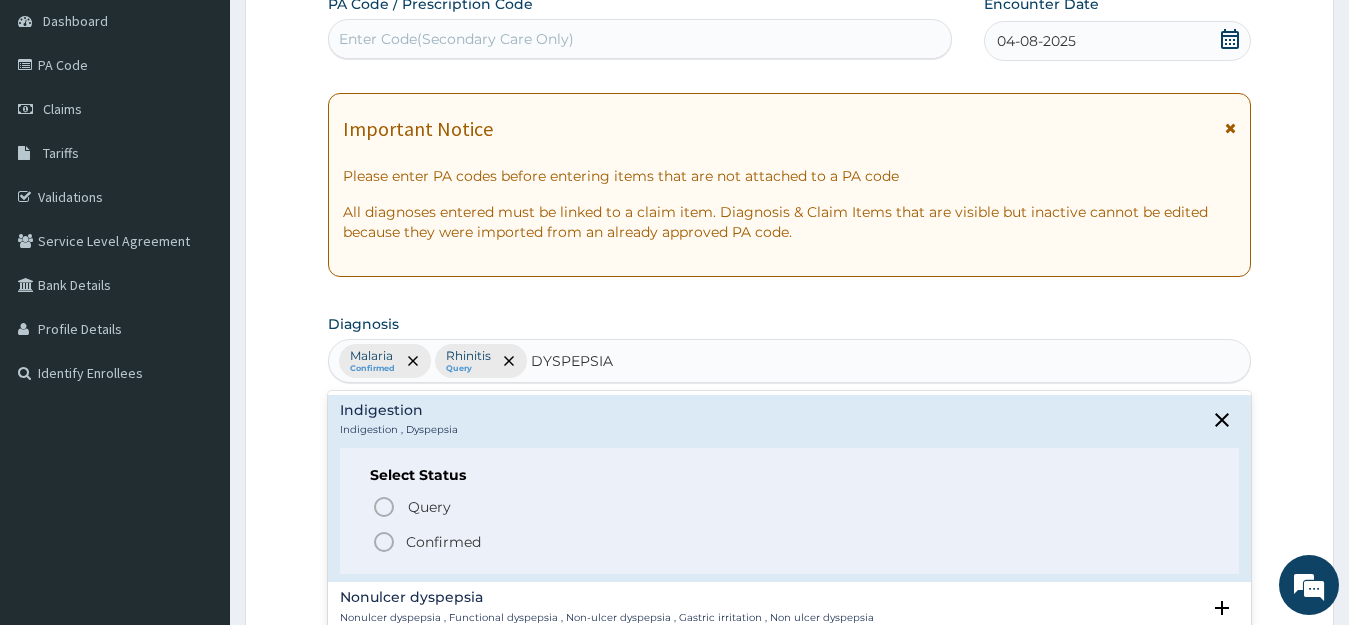 click 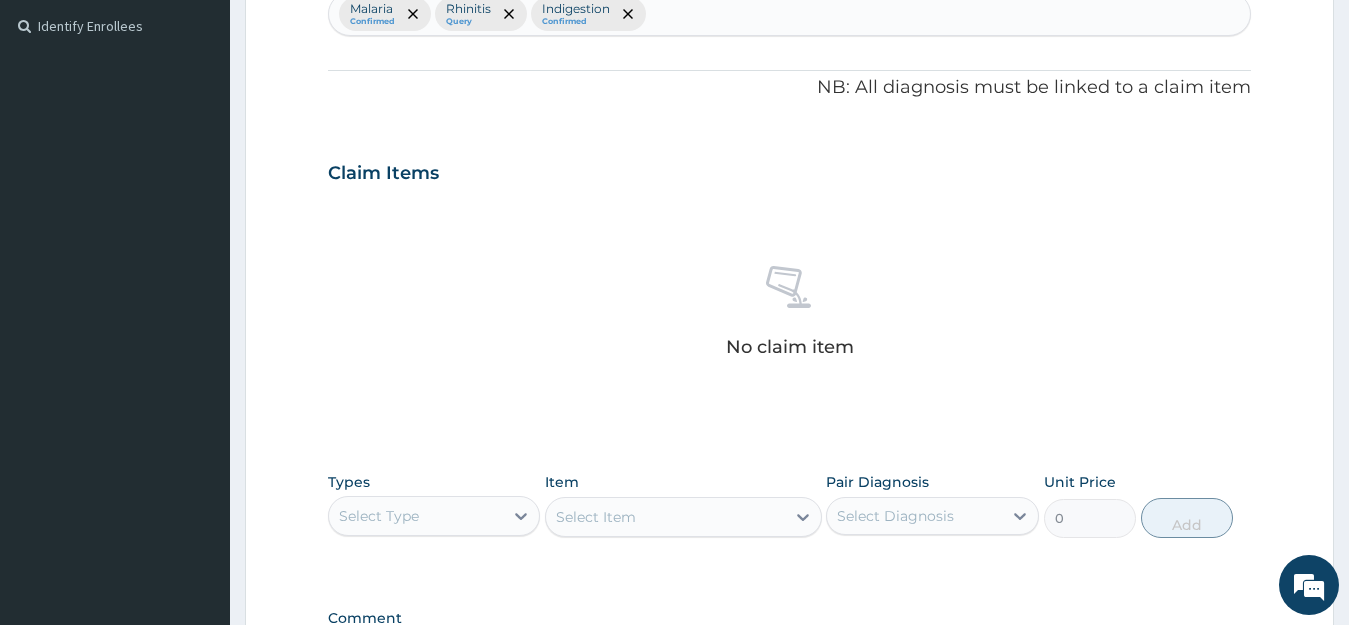 scroll, scrollTop: 597, scrollLeft: 0, axis: vertical 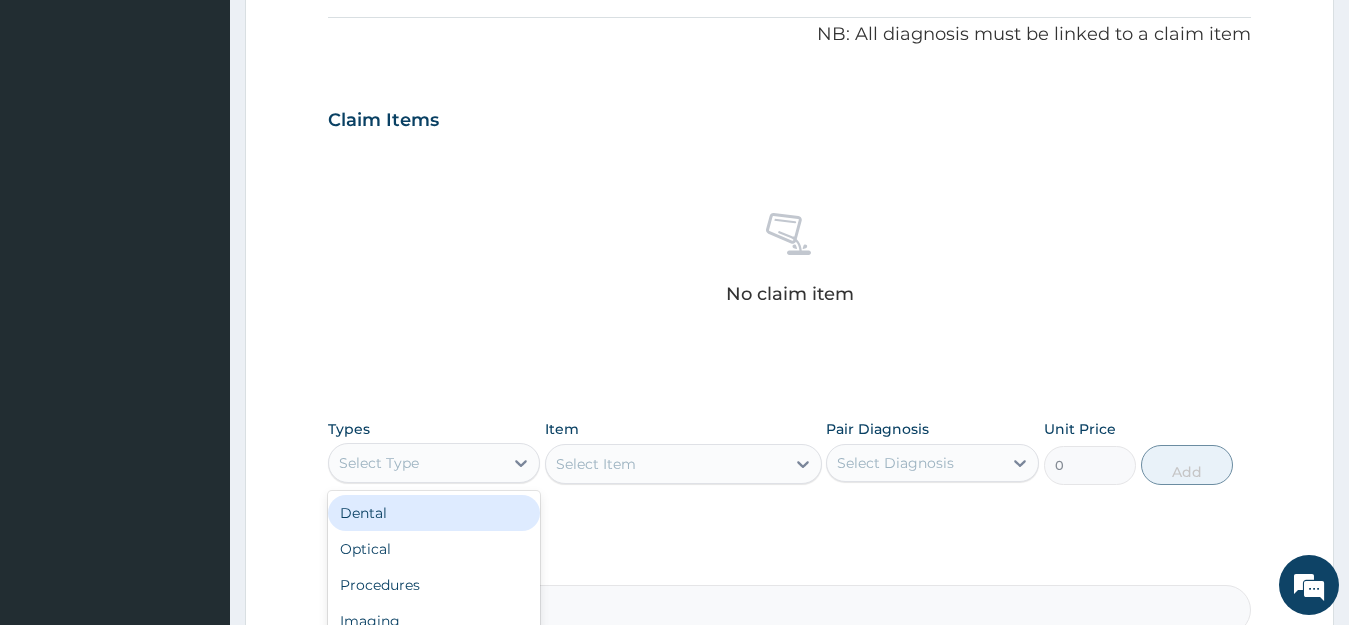 click on "Select Type" at bounding box center [416, 463] 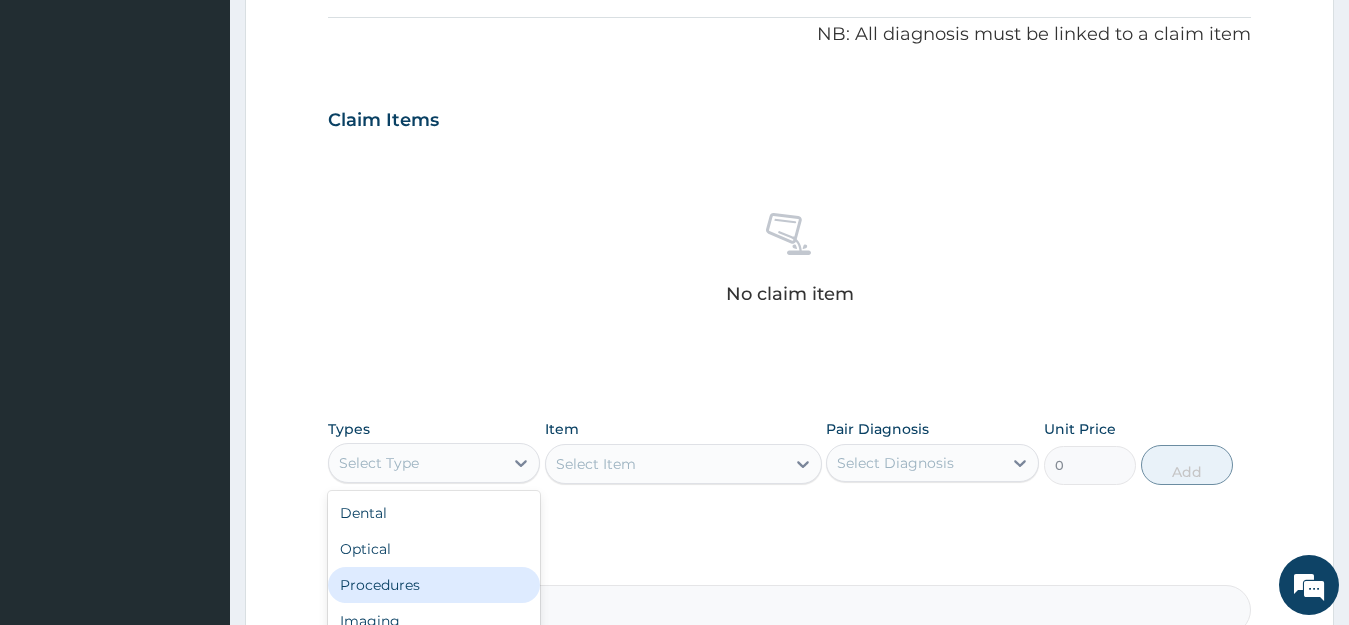 click on "Procedures" at bounding box center (434, 585) 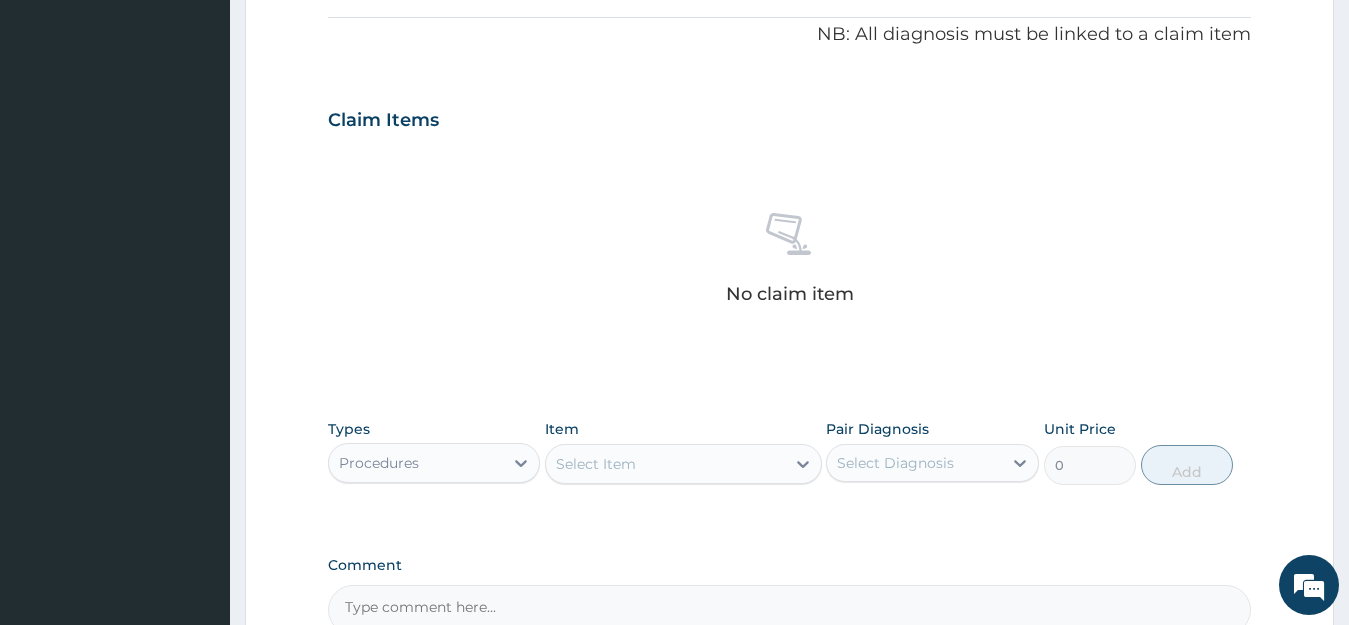 click on "Select Item" at bounding box center (665, 464) 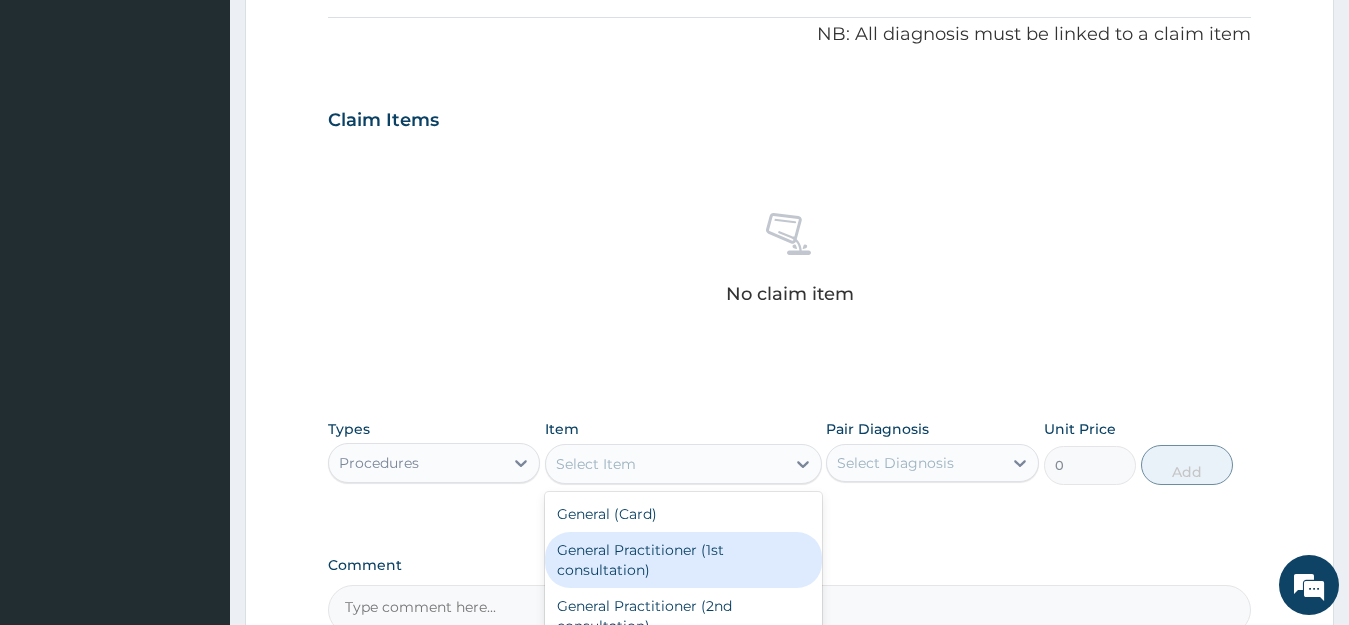 click on "General Practitioner (1st consultation)" at bounding box center (683, 560) 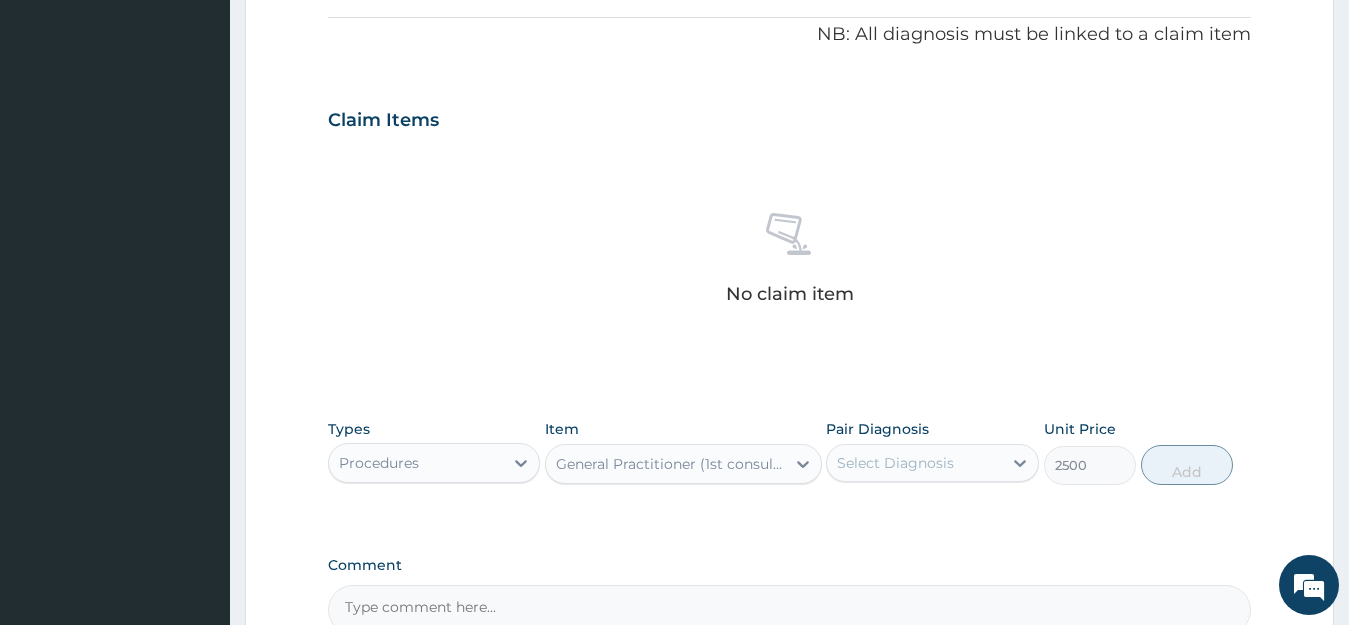 click on "Select Diagnosis" at bounding box center [895, 463] 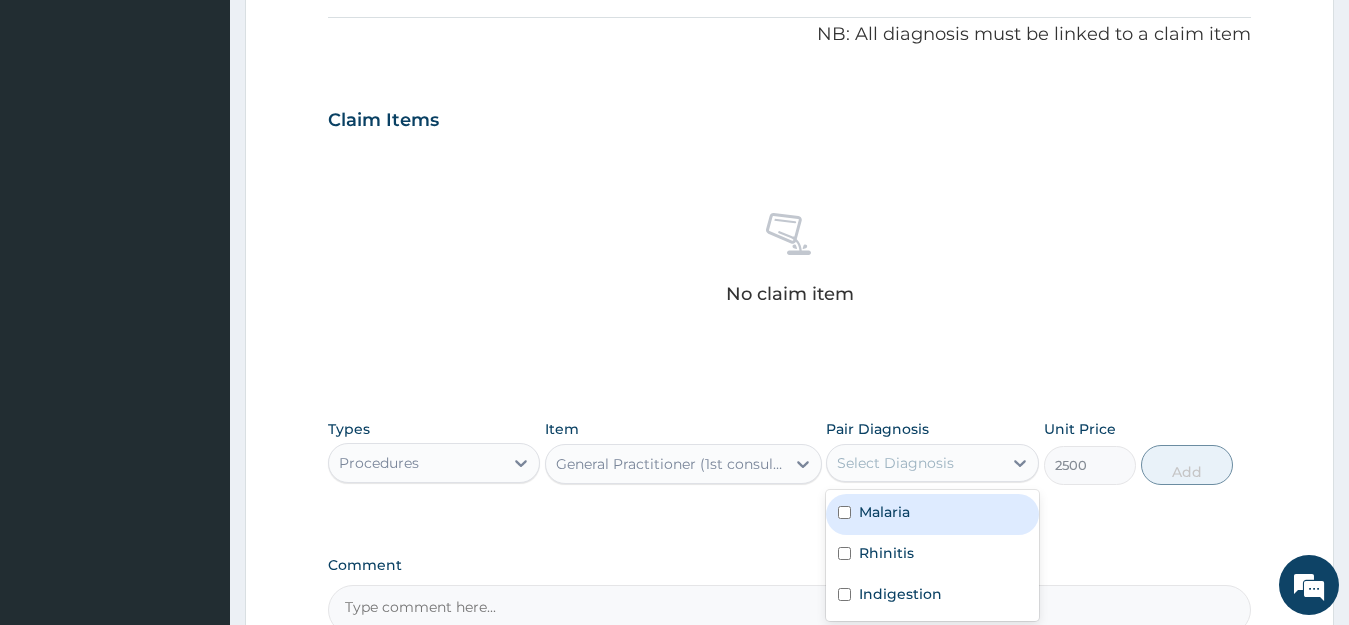 click on "Malaria" at bounding box center [884, 512] 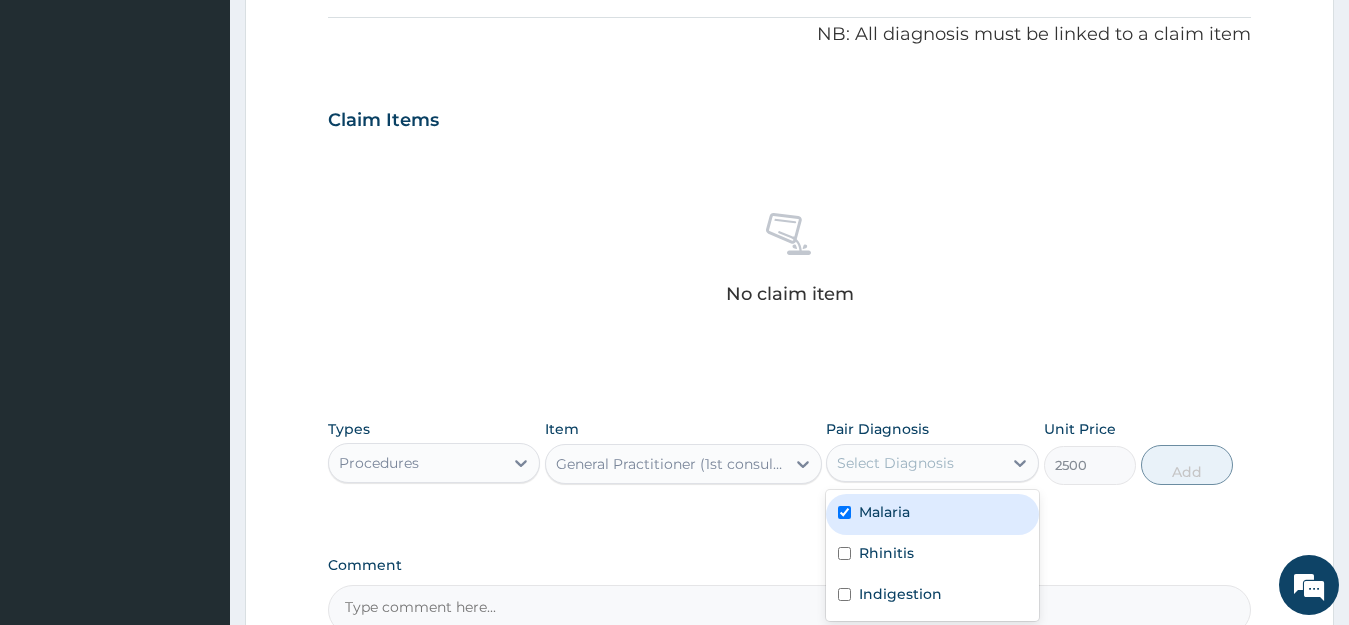 checkbox on "true" 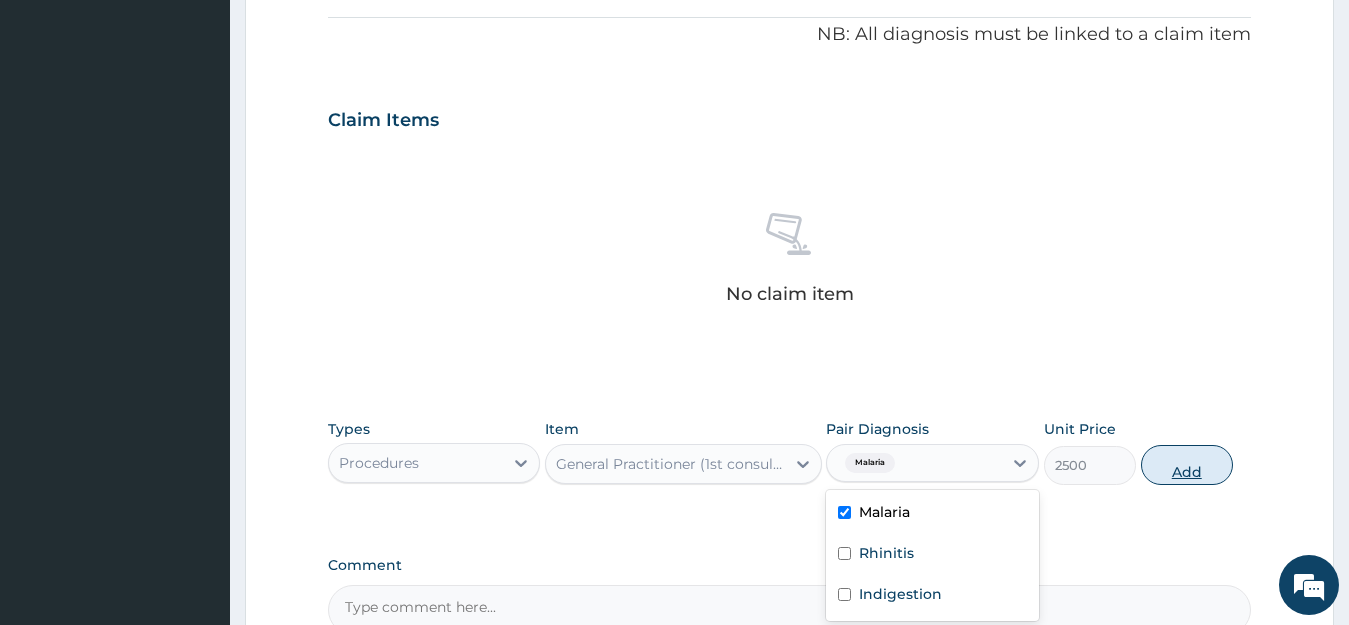 click on "Add" at bounding box center [1187, 465] 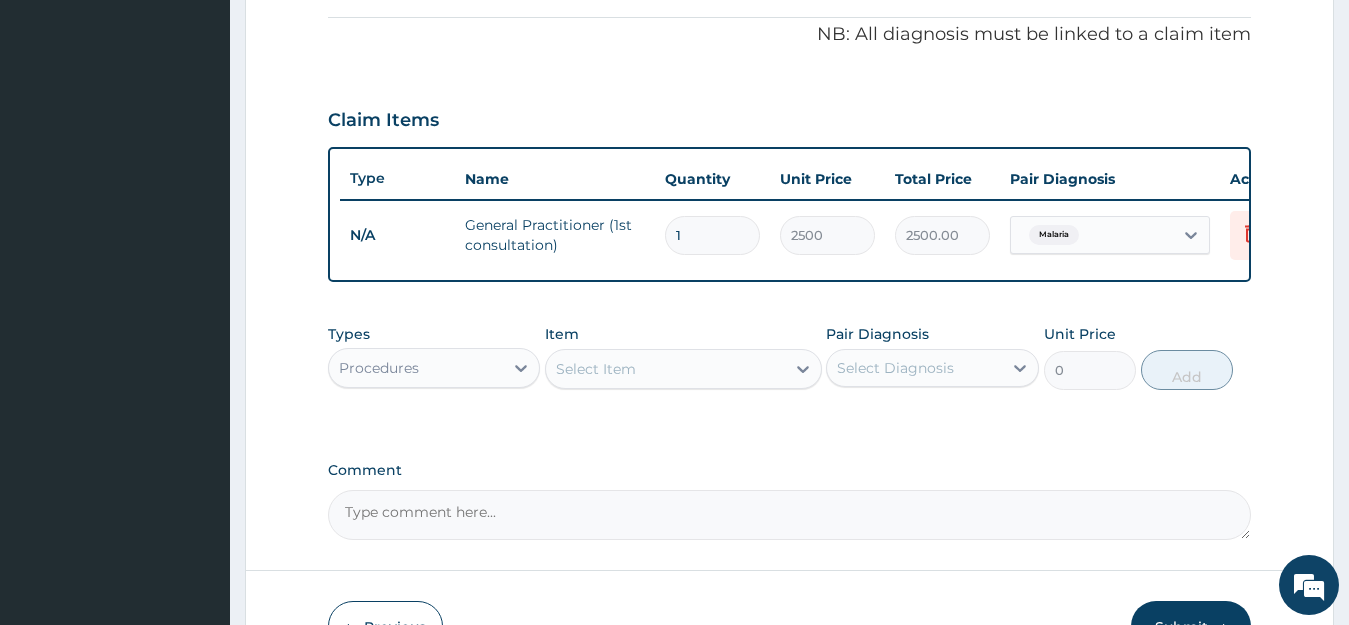 click on "Procedures" at bounding box center [416, 368] 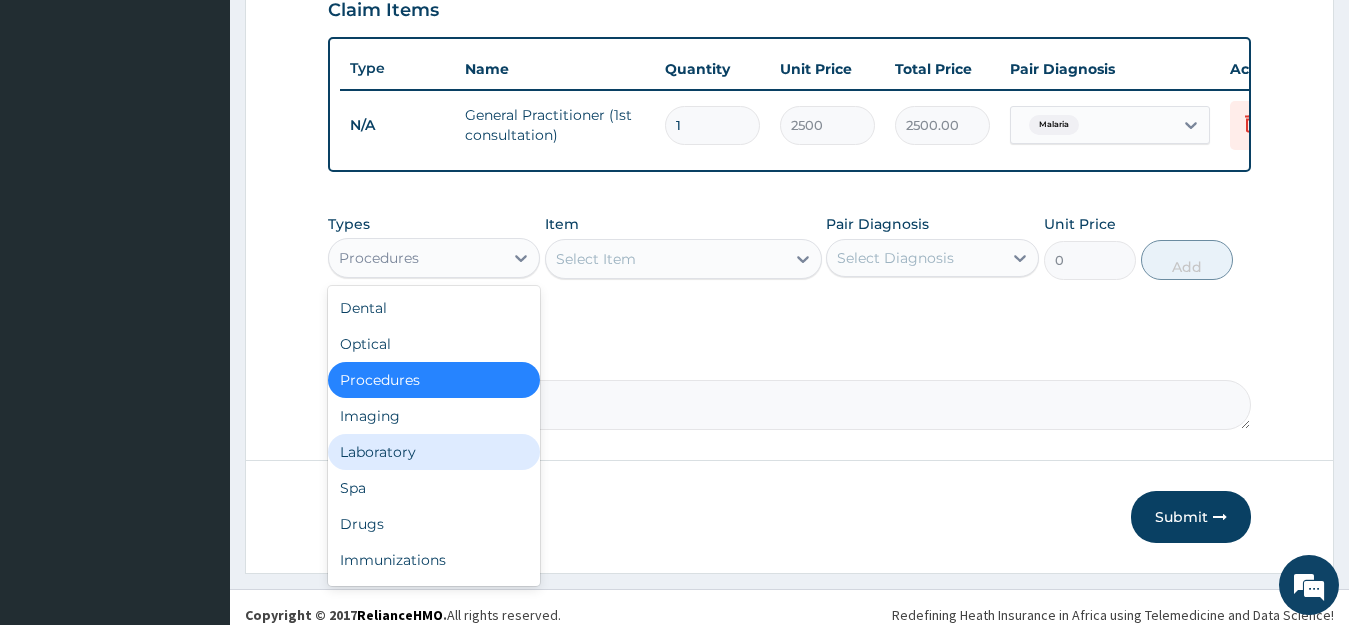 scroll, scrollTop: 739, scrollLeft: 0, axis: vertical 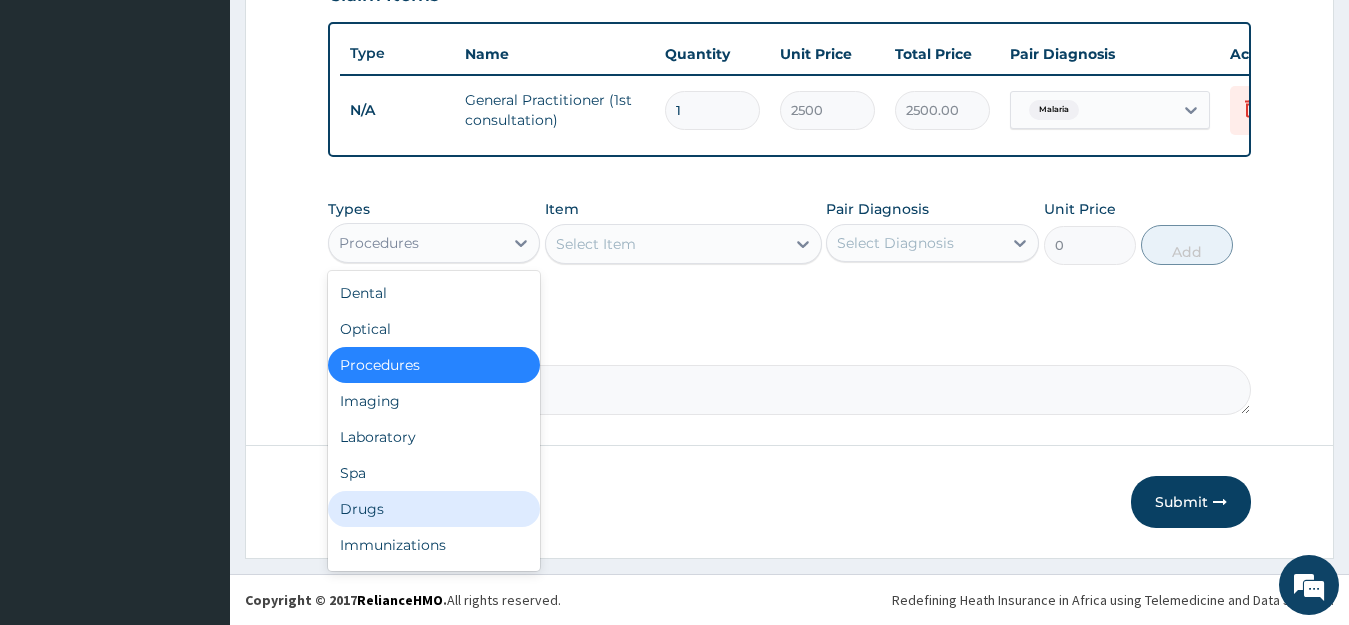 click on "Drugs" at bounding box center (434, 509) 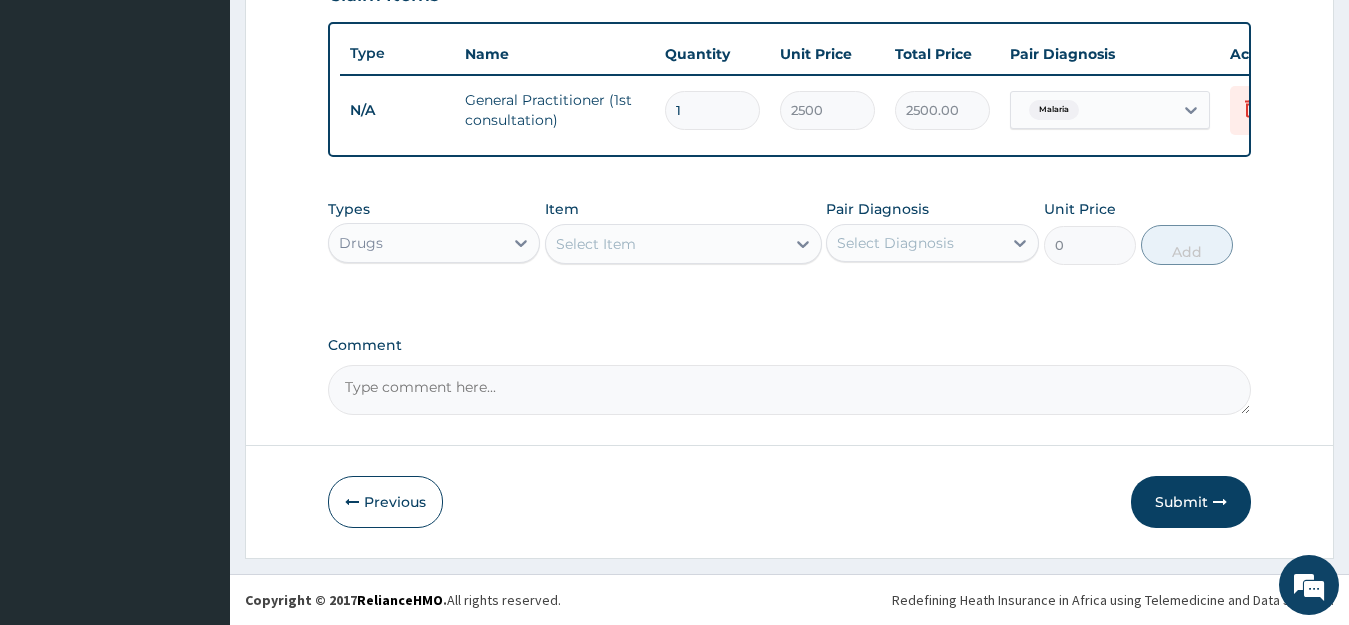 click on "Select Item" at bounding box center (665, 244) 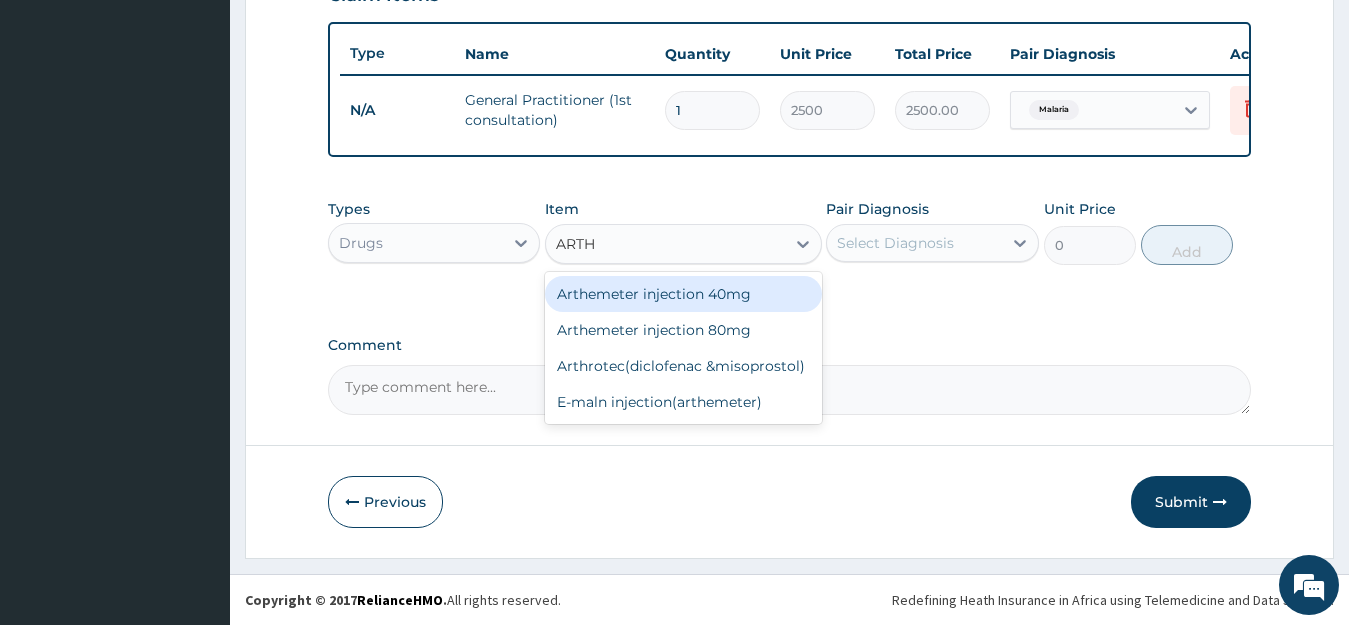 type on "ARTHE" 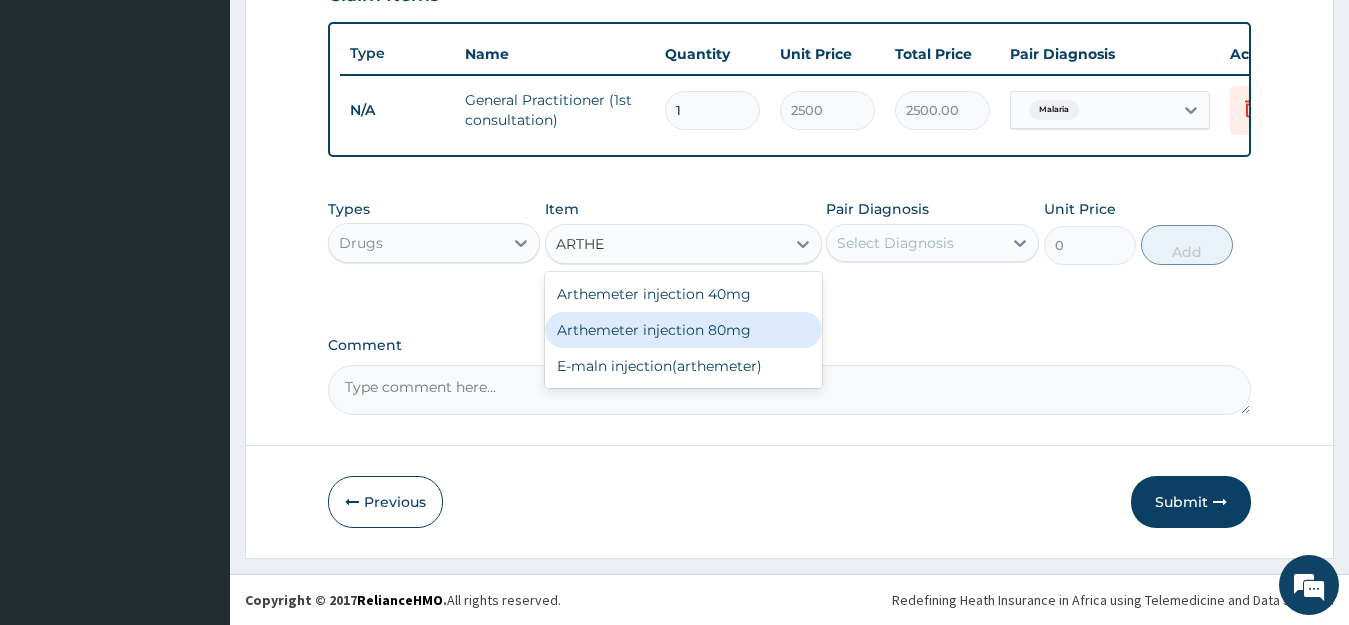 click on "Arthemeter injection 80mg" at bounding box center [683, 330] 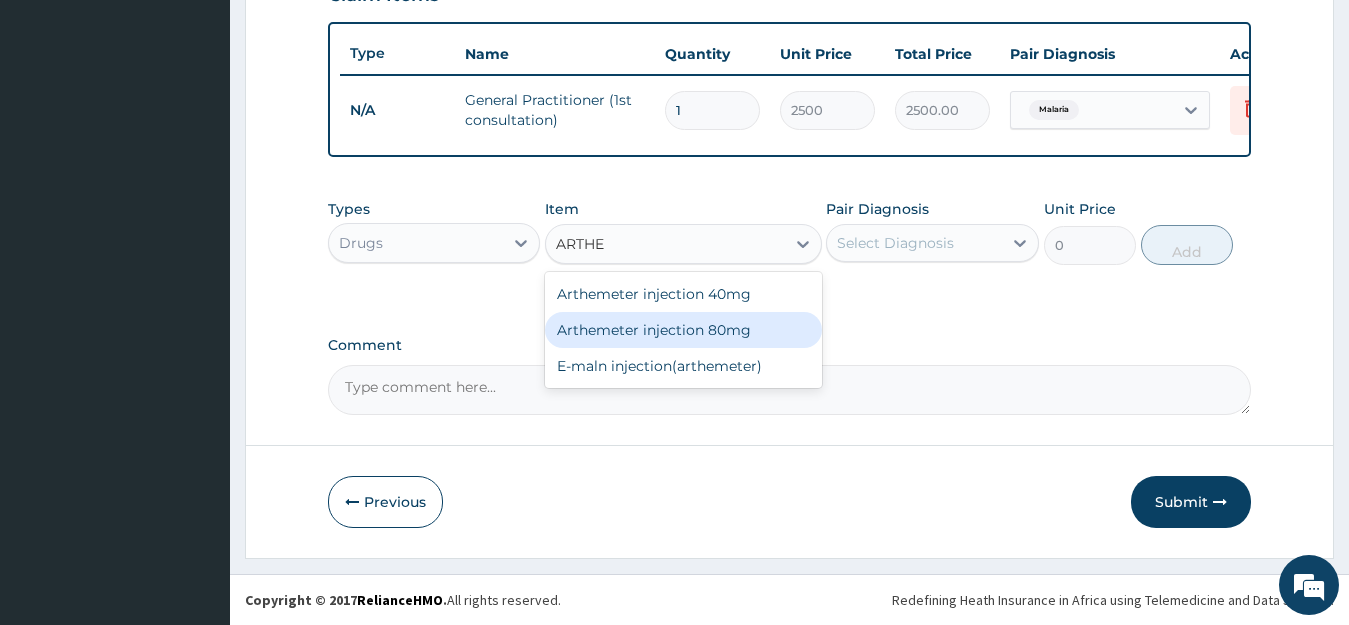 type 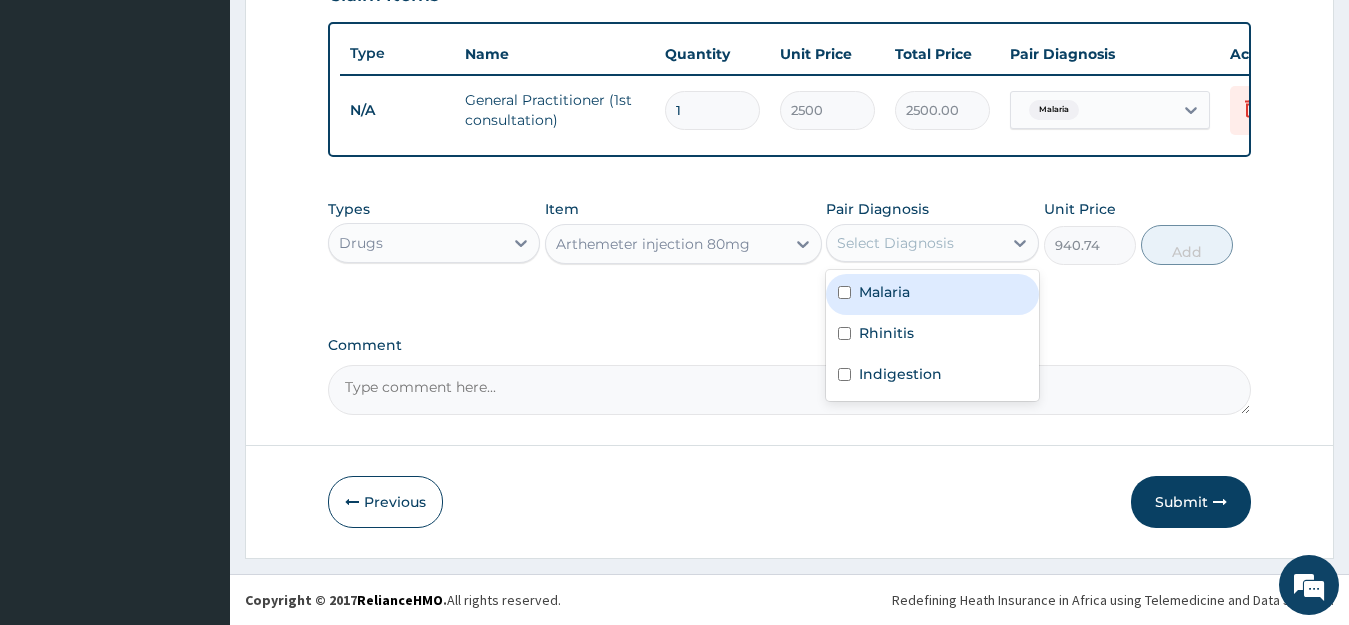 click on "Select Diagnosis" at bounding box center [895, 243] 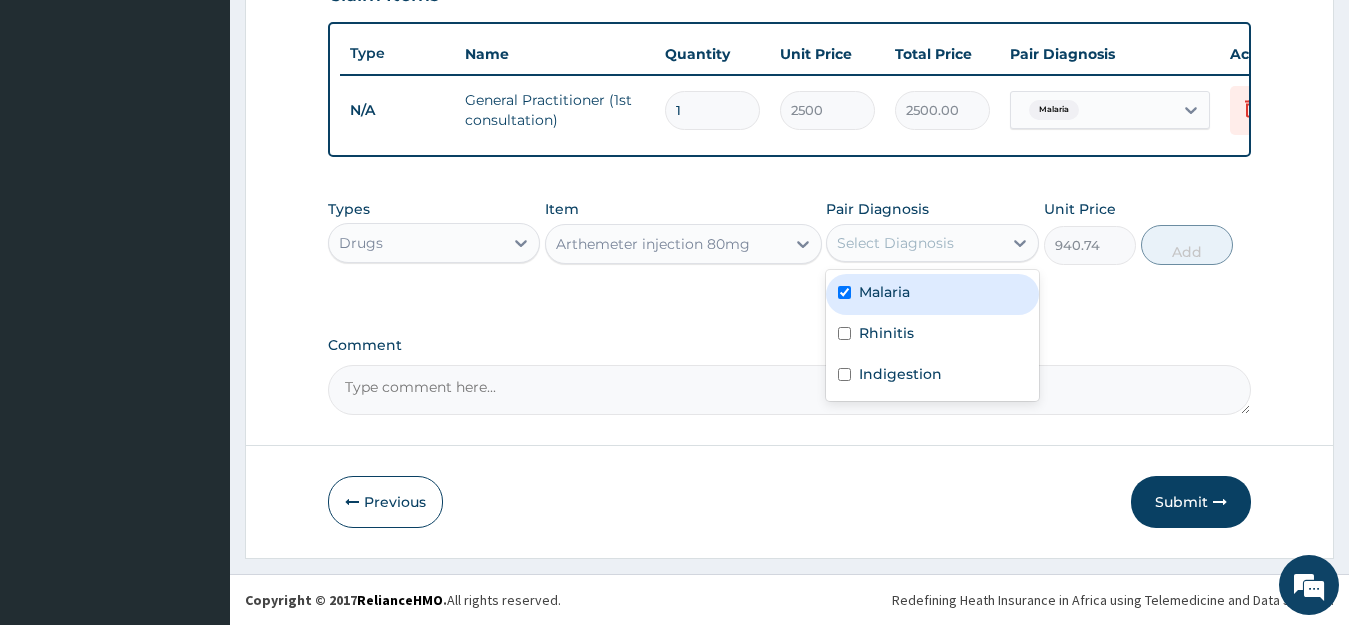 checkbox on "true" 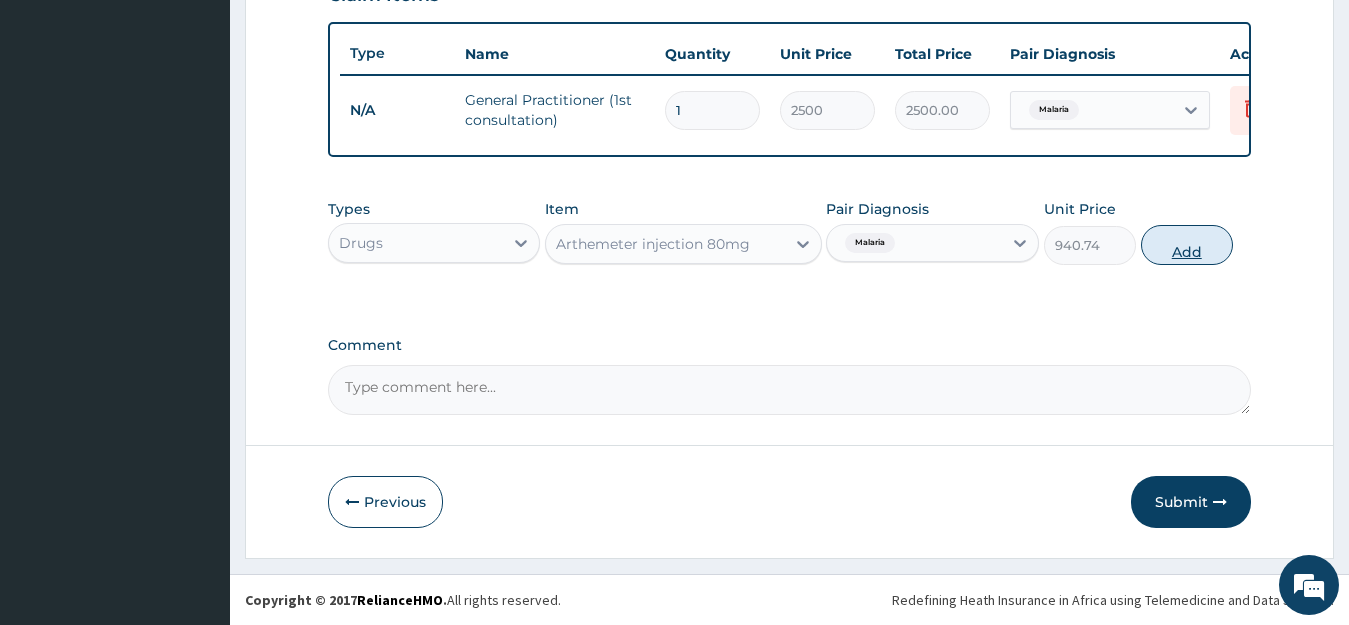 click on "Add" at bounding box center (1187, 245) 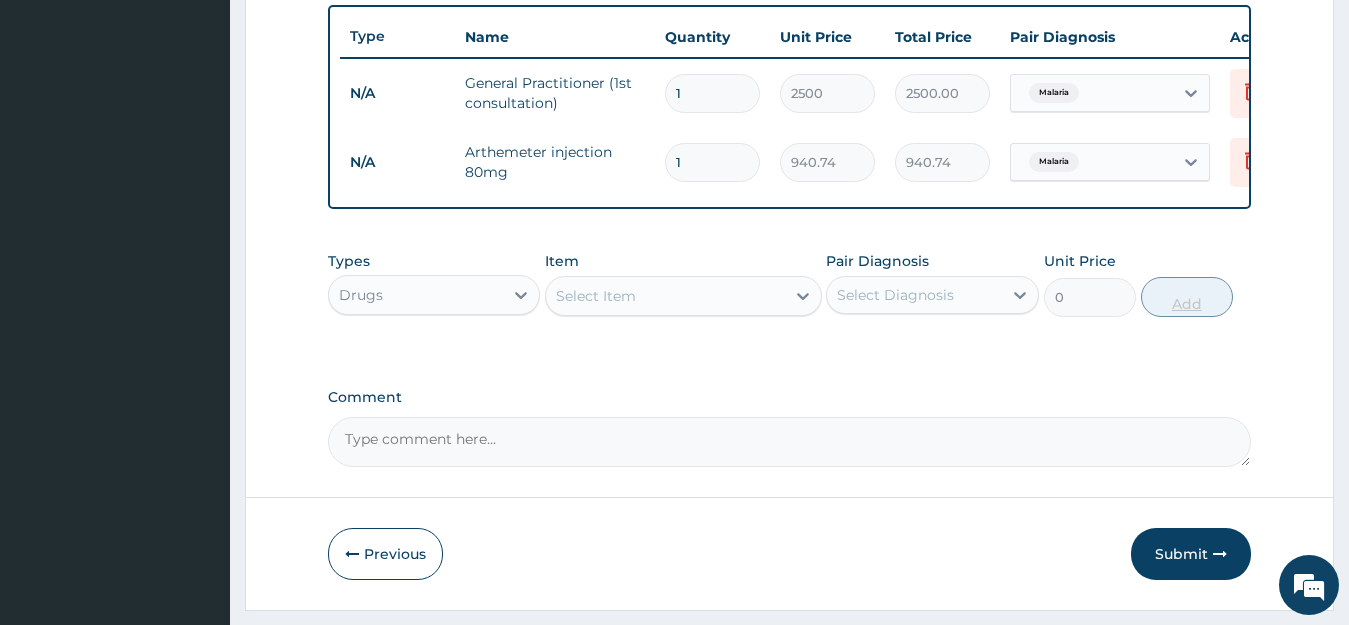 type 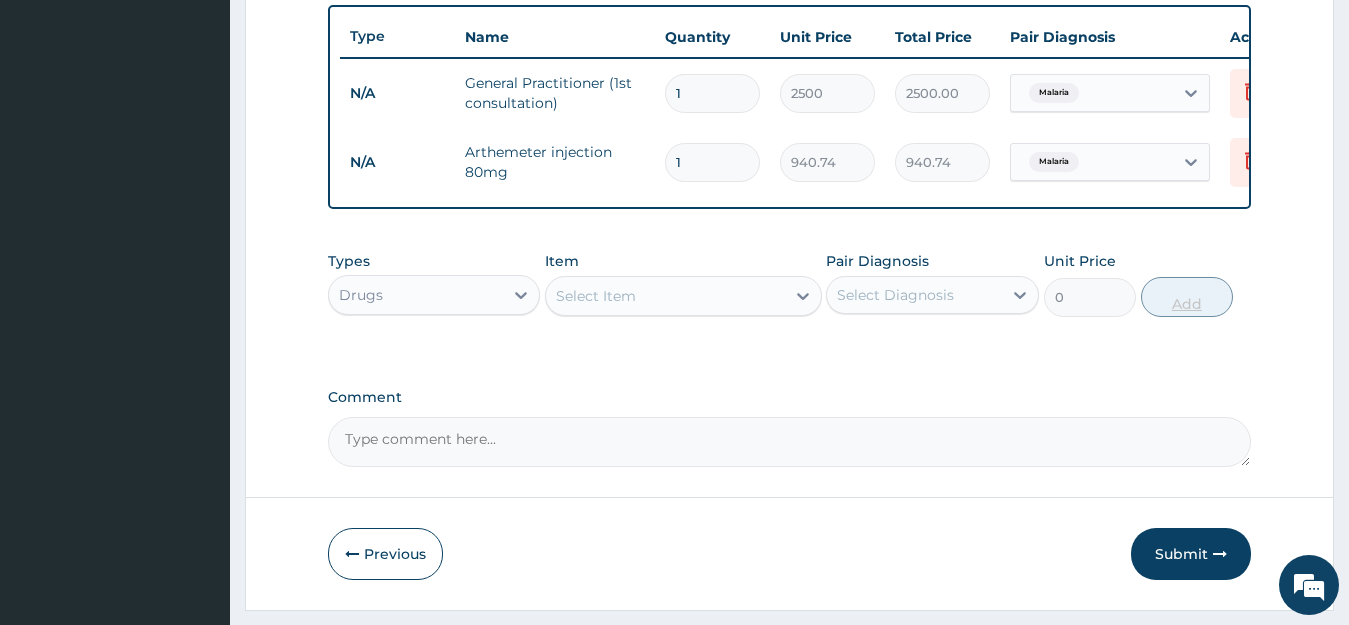 type on "0.00" 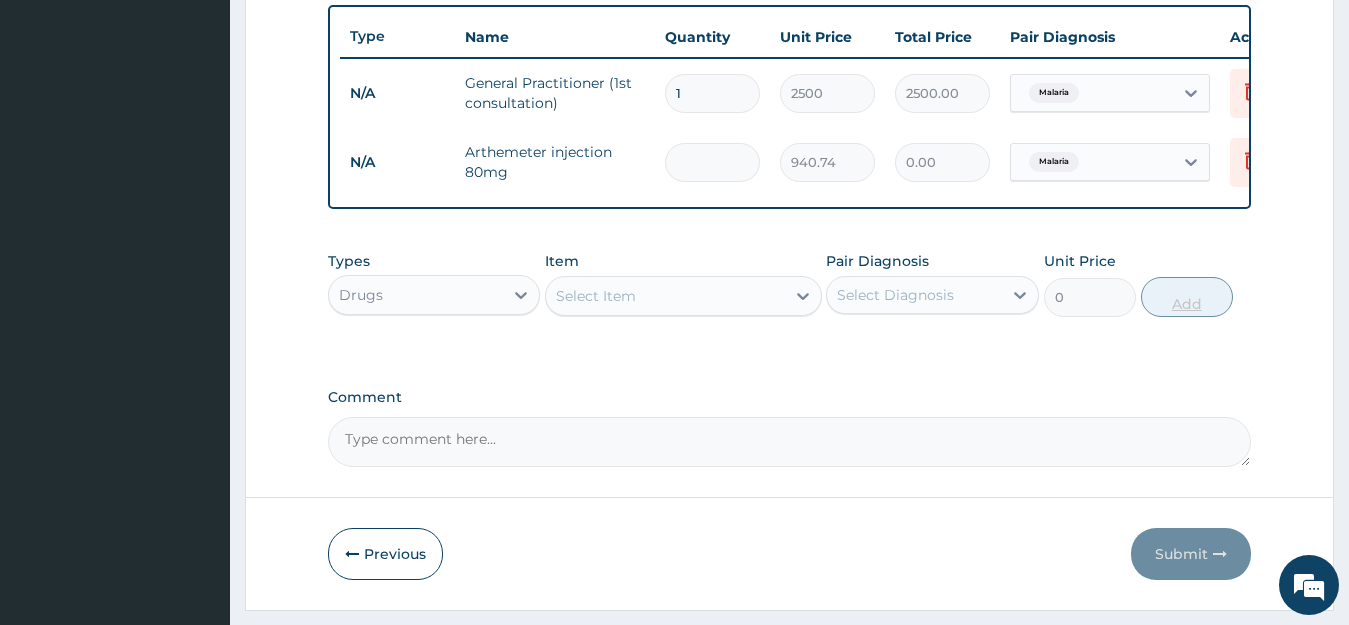 type on "3" 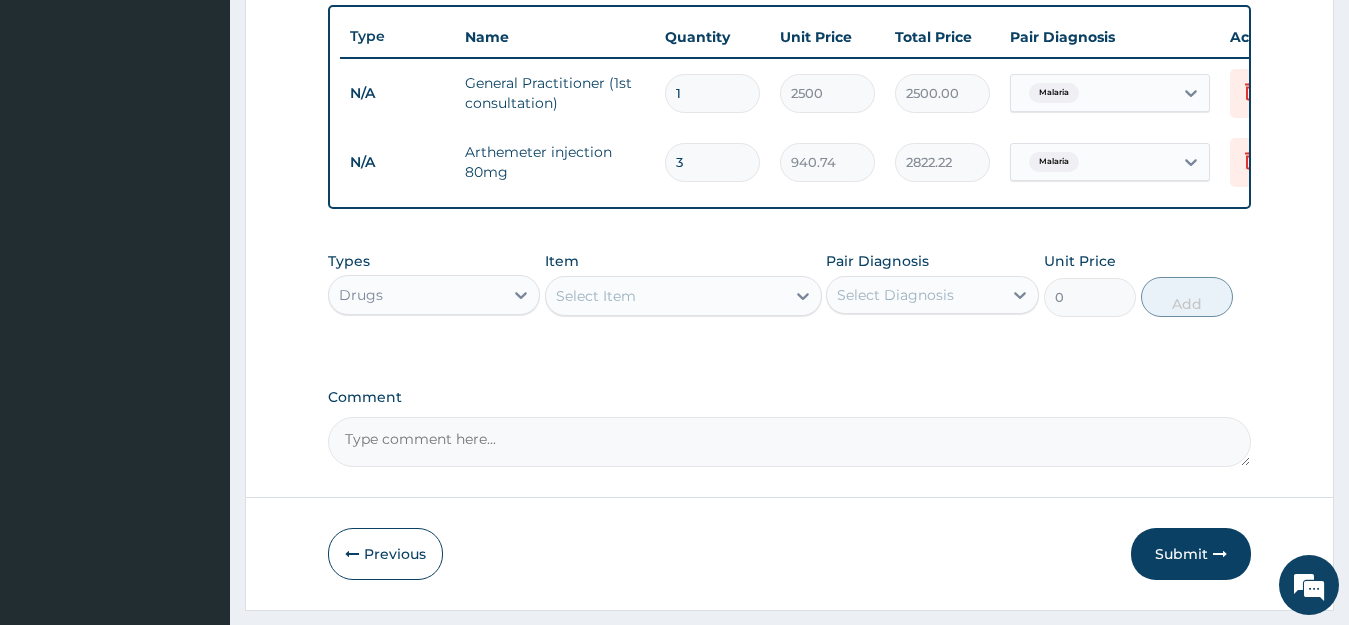 type on "3" 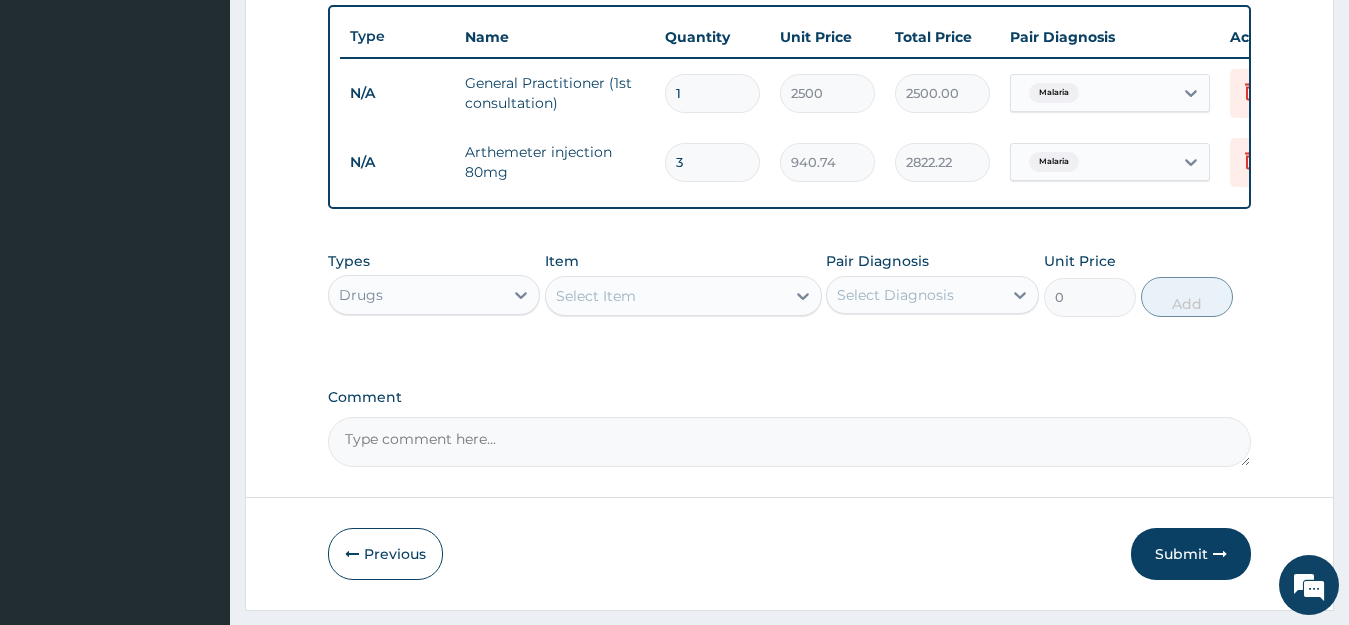 click on "Select Item" at bounding box center [596, 296] 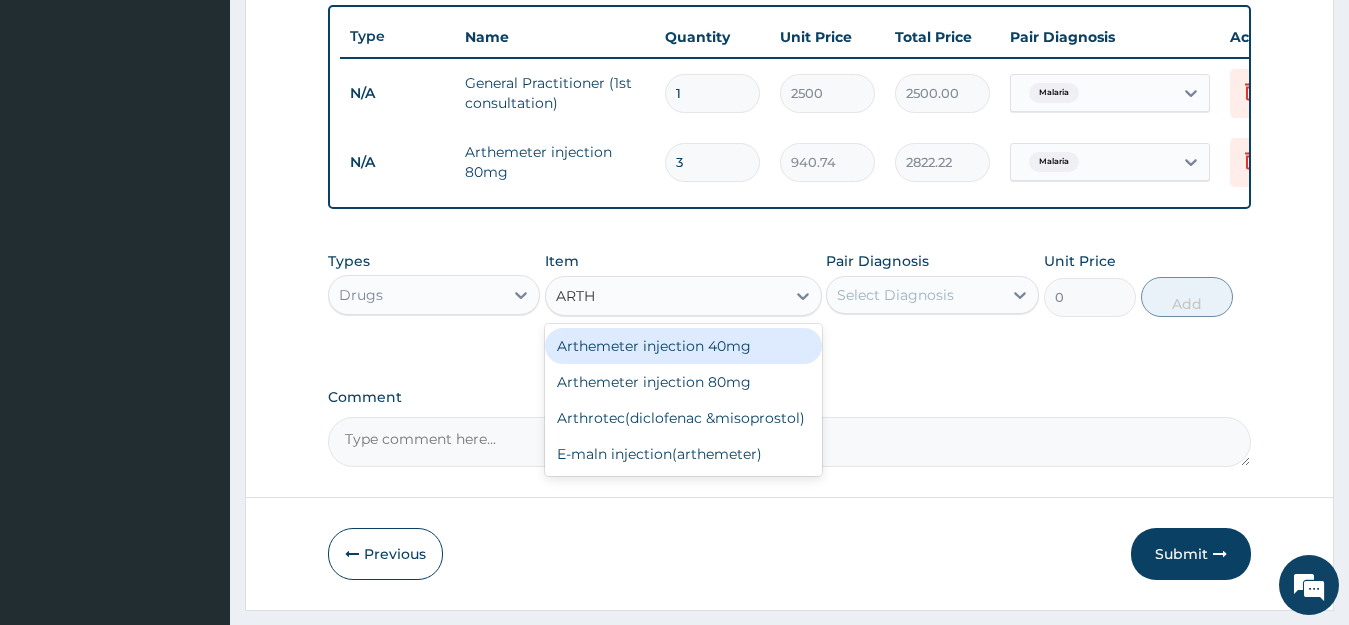 type on "ARTHE" 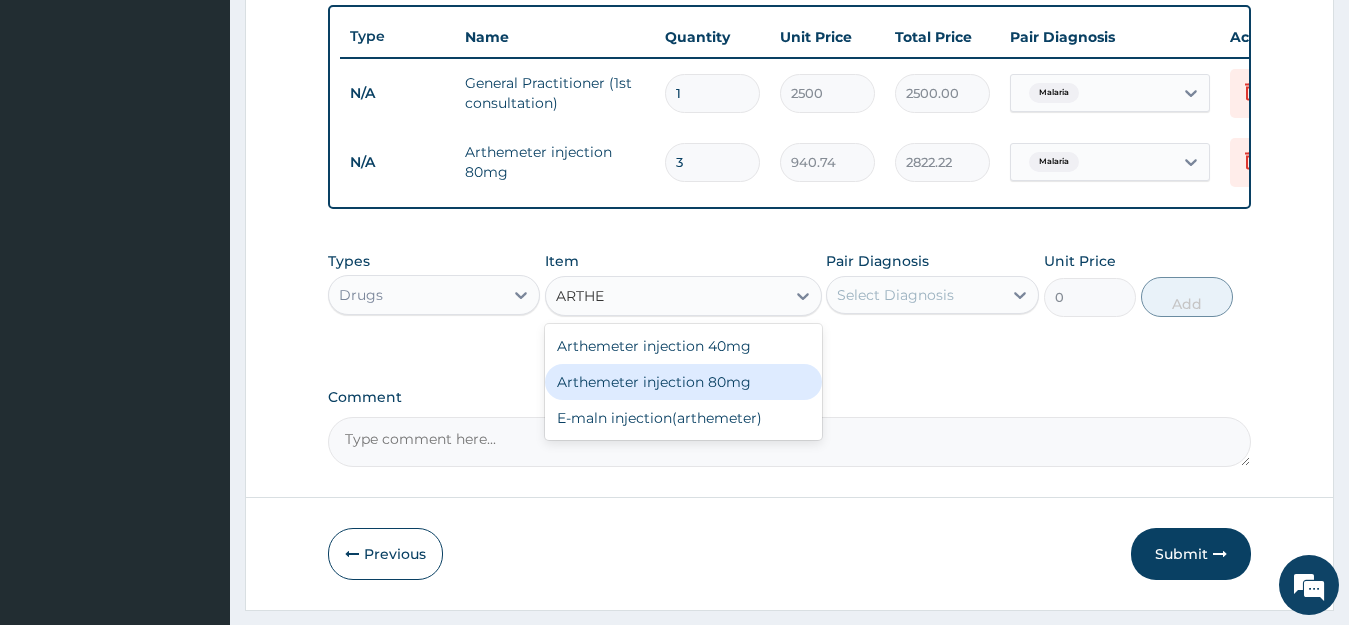click on "Arthemeter injection 80mg" at bounding box center [683, 382] 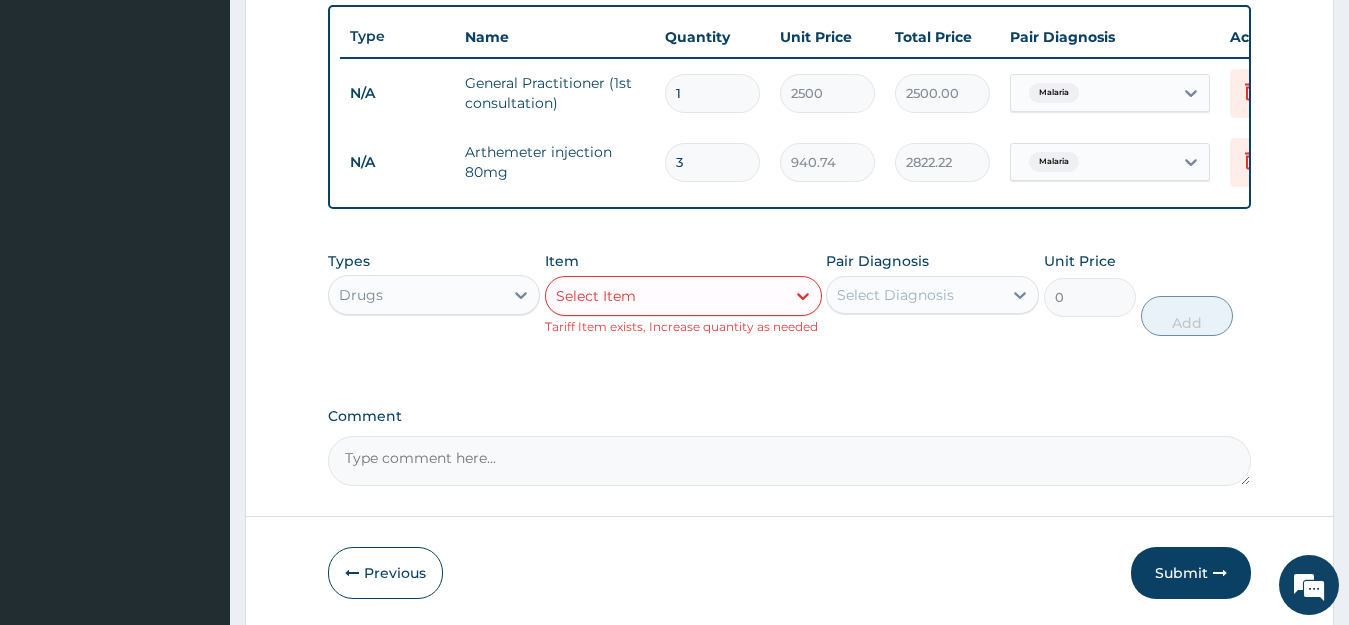 click on "Select Item" at bounding box center (665, 296) 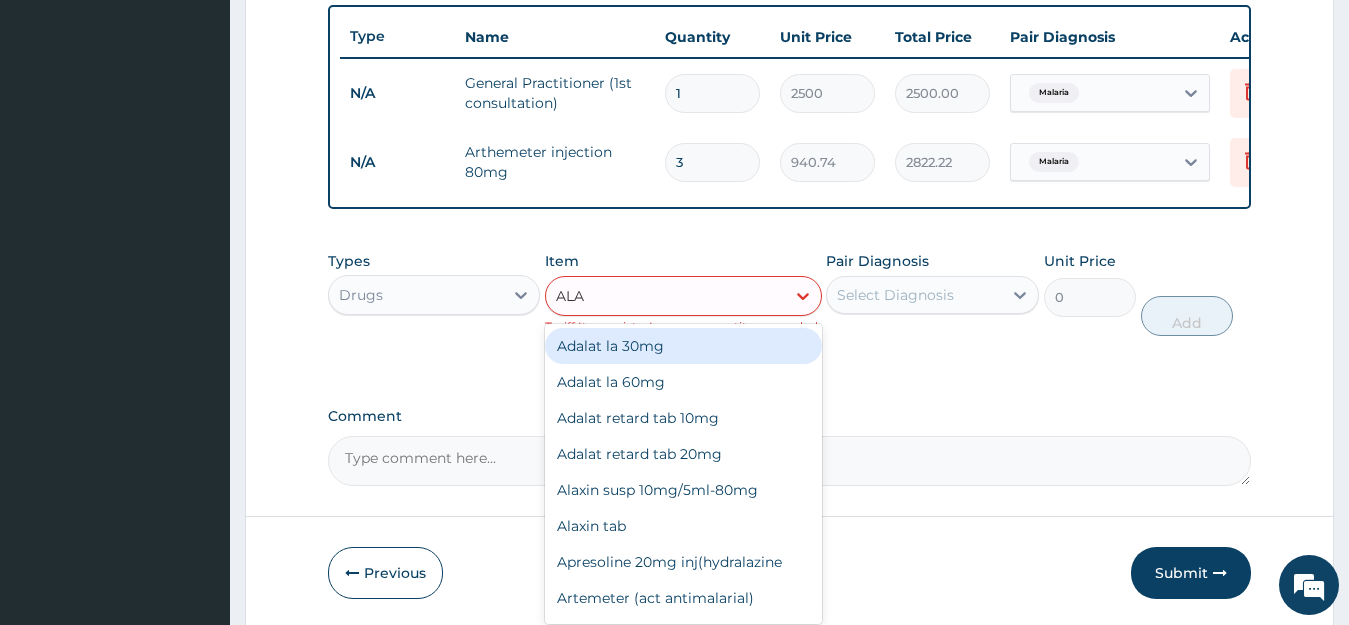 type on "ALAX" 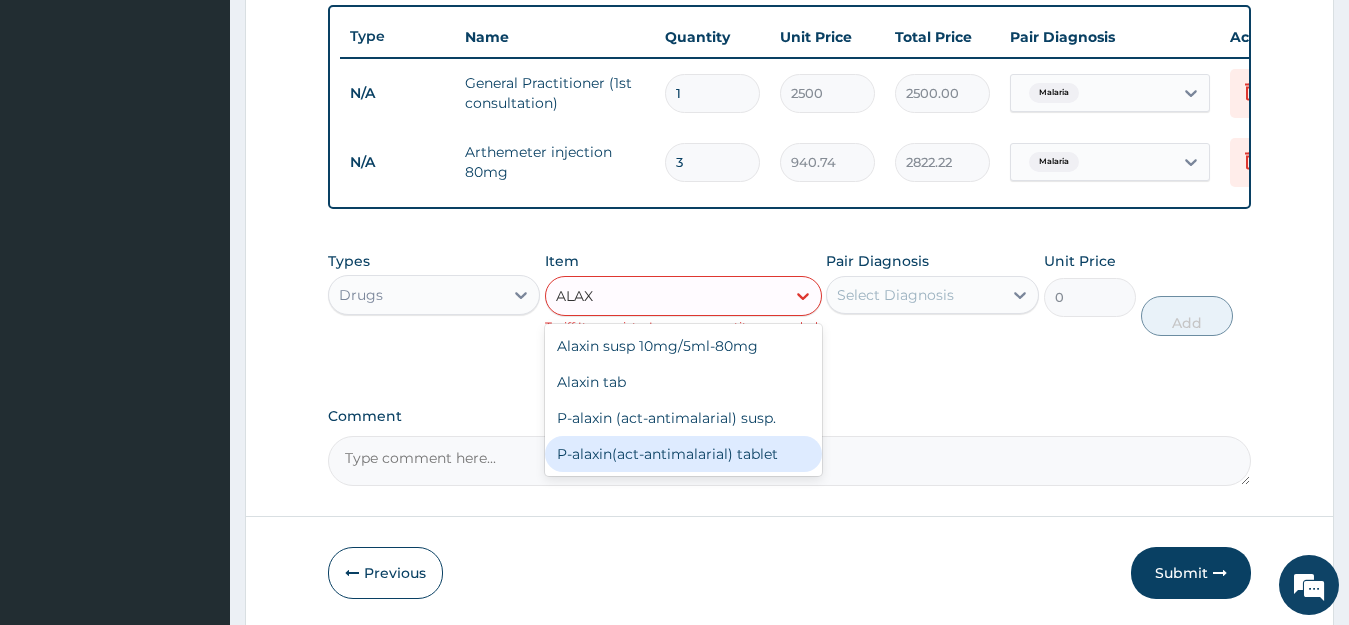 click on "P-alaxin(act-antimalarial) tablet" at bounding box center [683, 454] 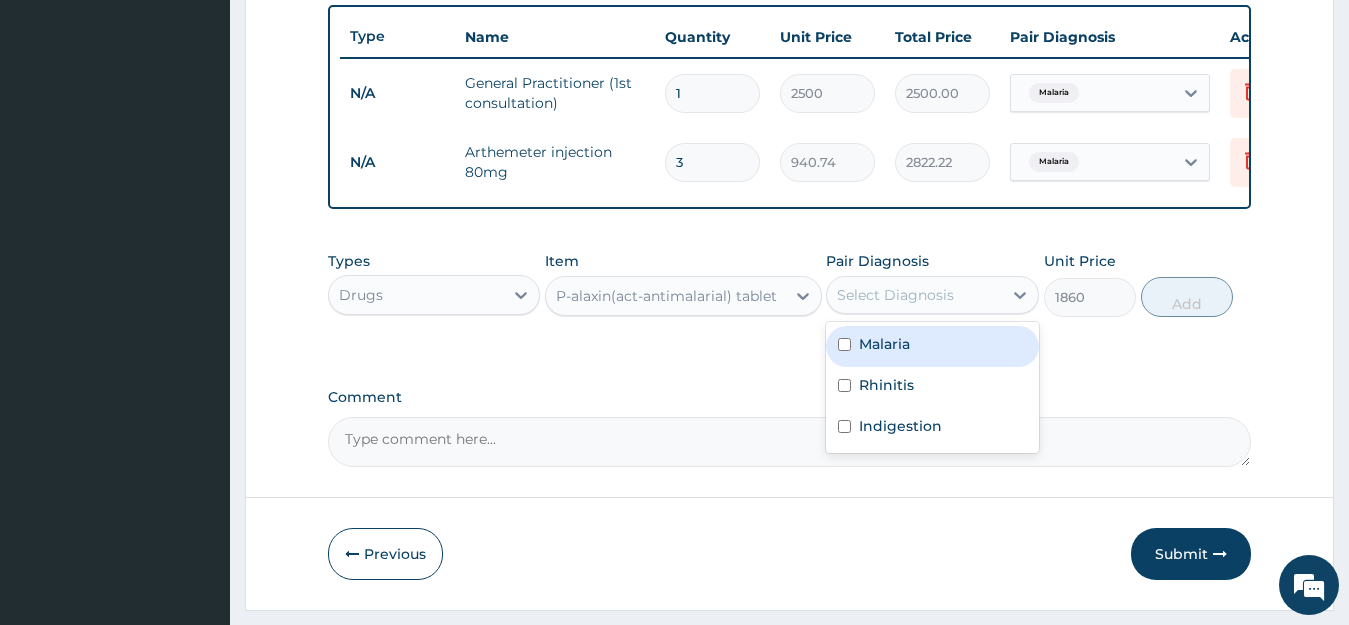 click on "Select Diagnosis" at bounding box center (895, 295) 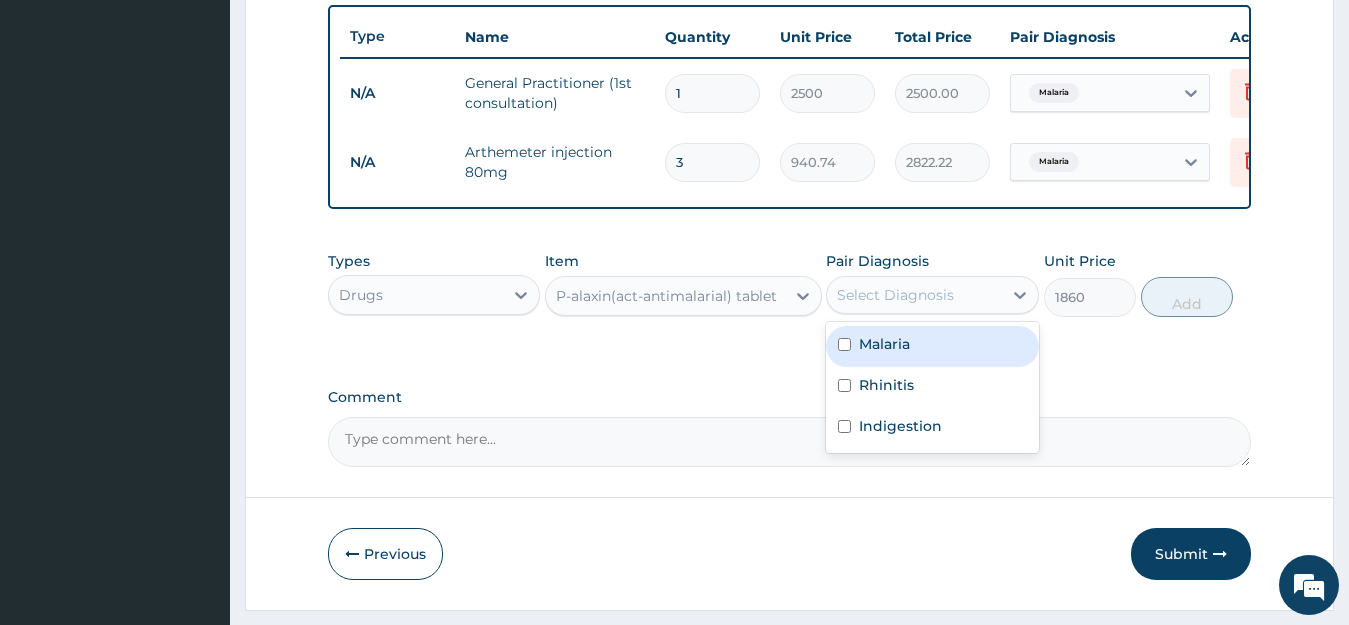 click on "Malaria" at bounding box center [884, 344] 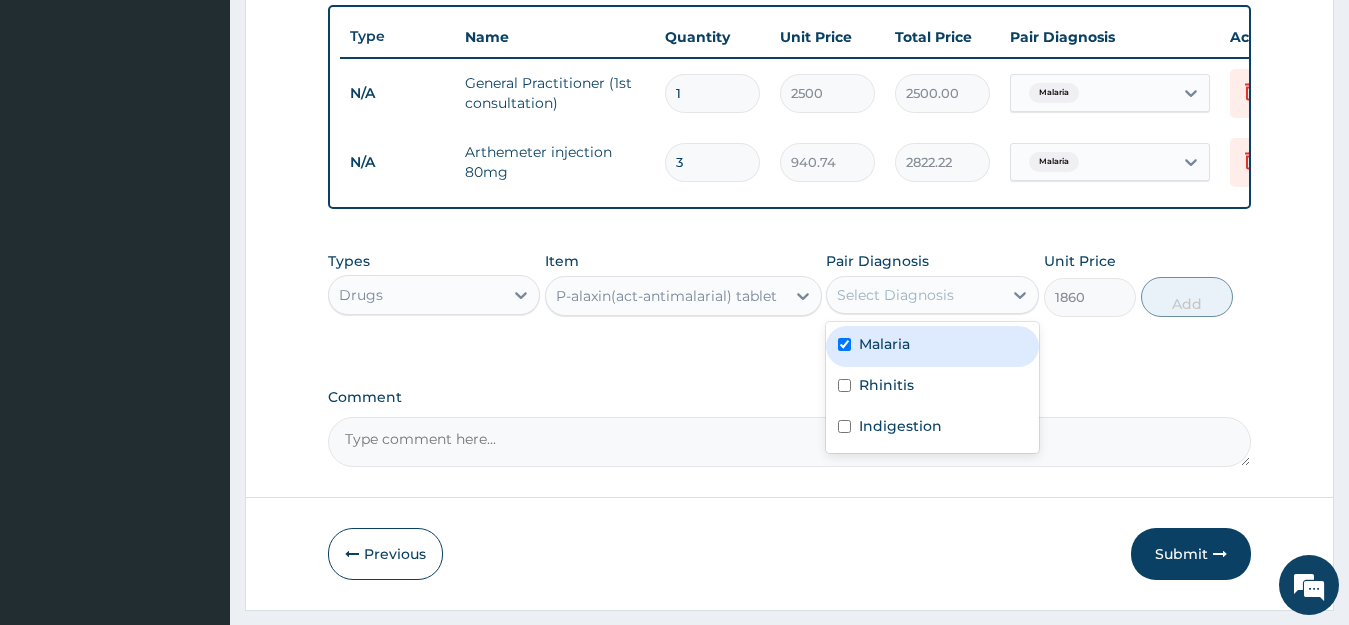 checkbox on "true" 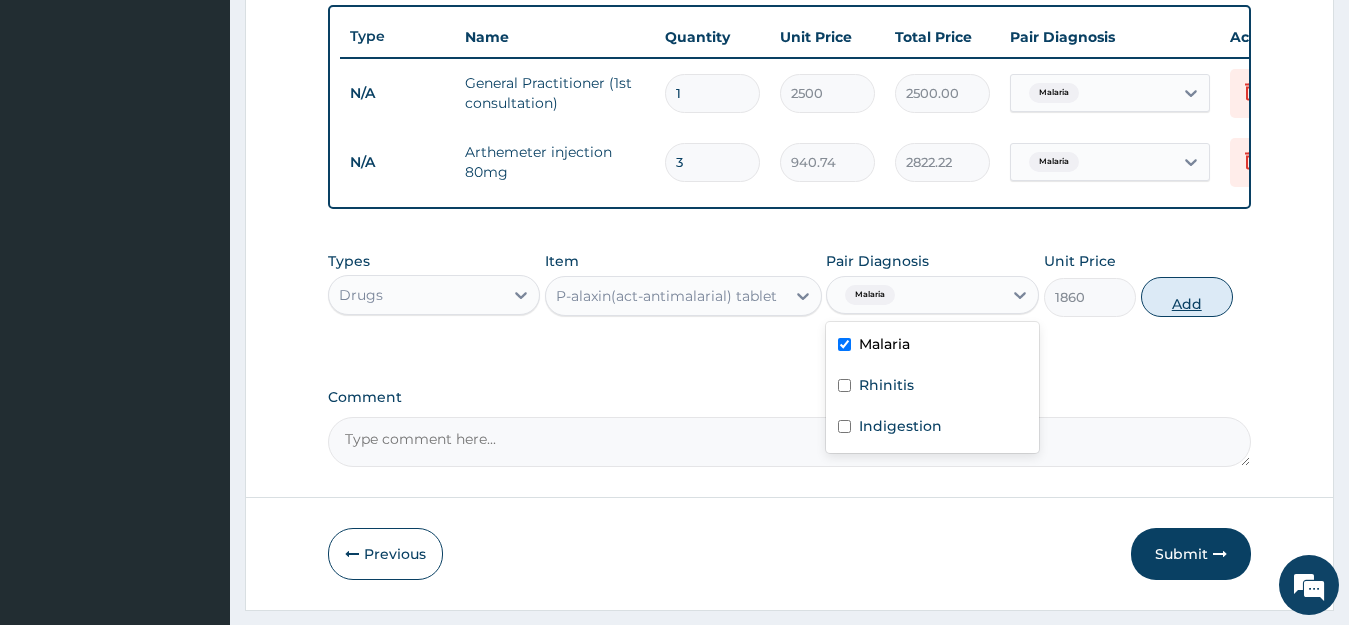 click on "Add" at bounding box center [1187, 297] 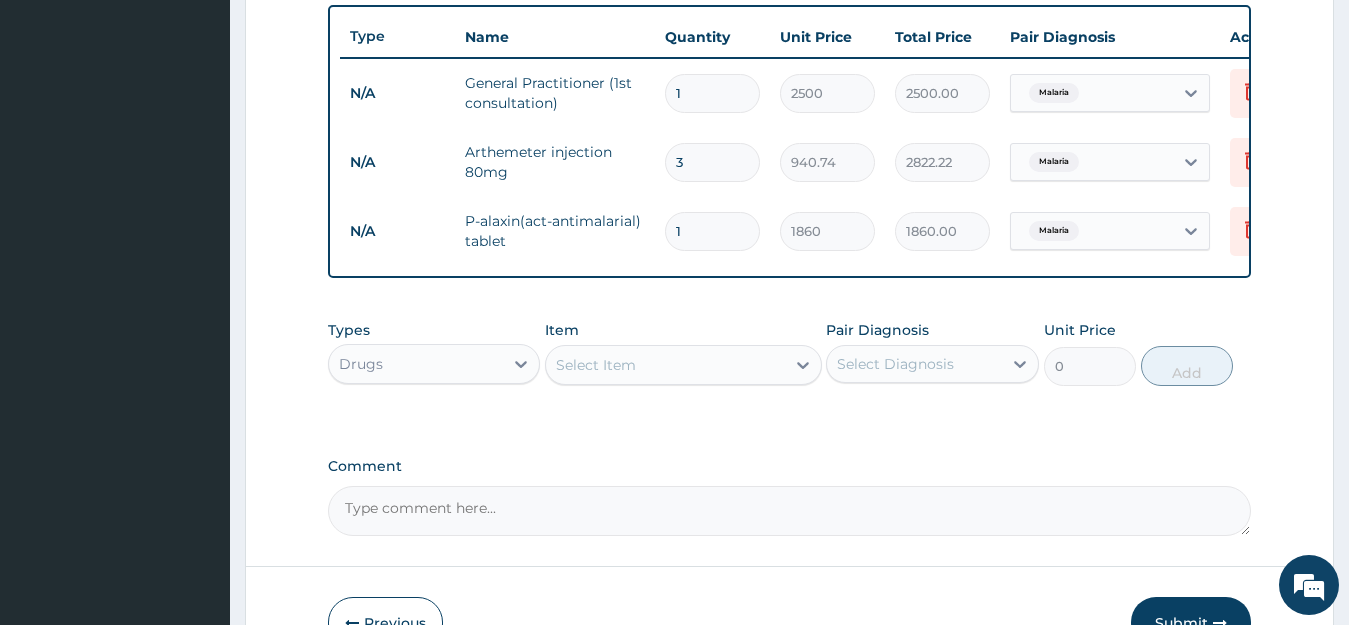 click on "Select Item" at bounding box center [665, 365] 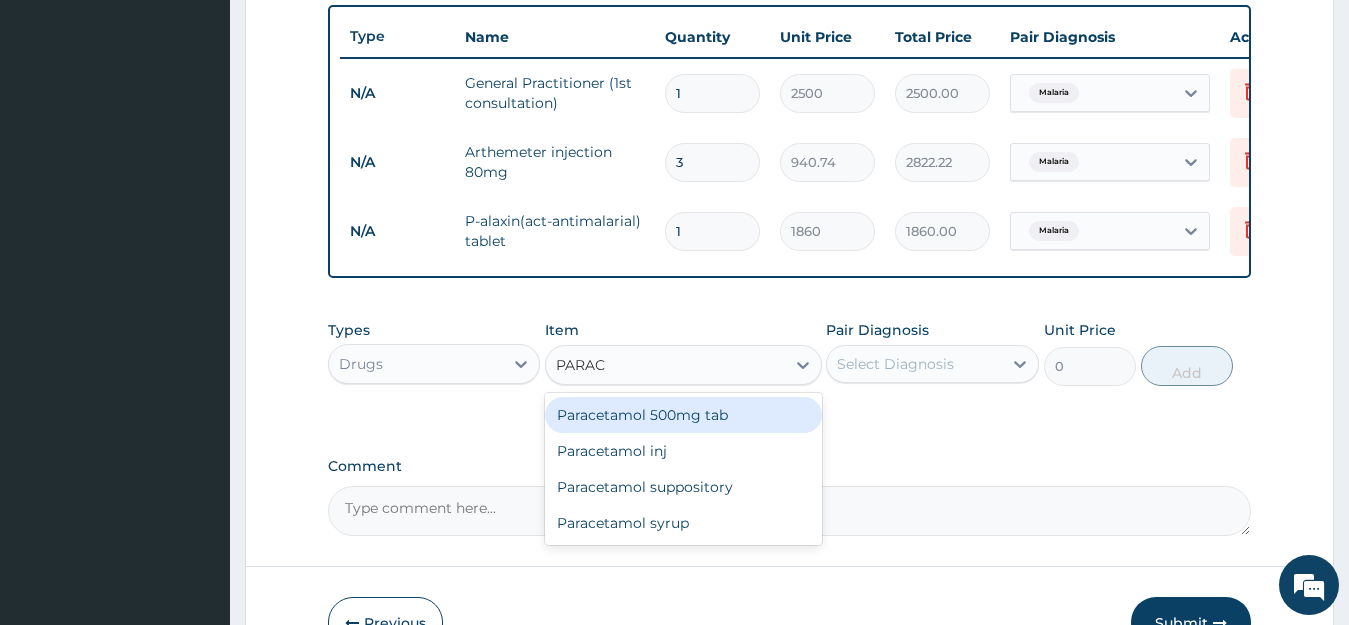 type on "PARACE" 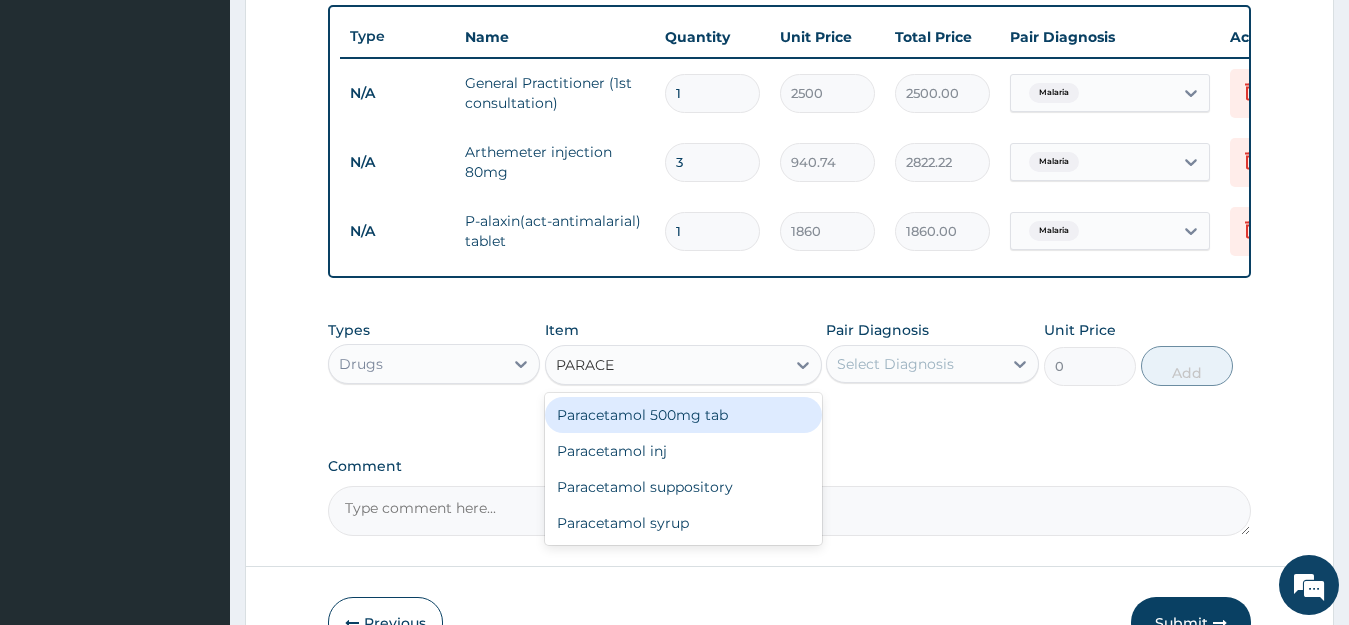 click on "Paracetamol 500mg tab" at bounding box center [683, 415] 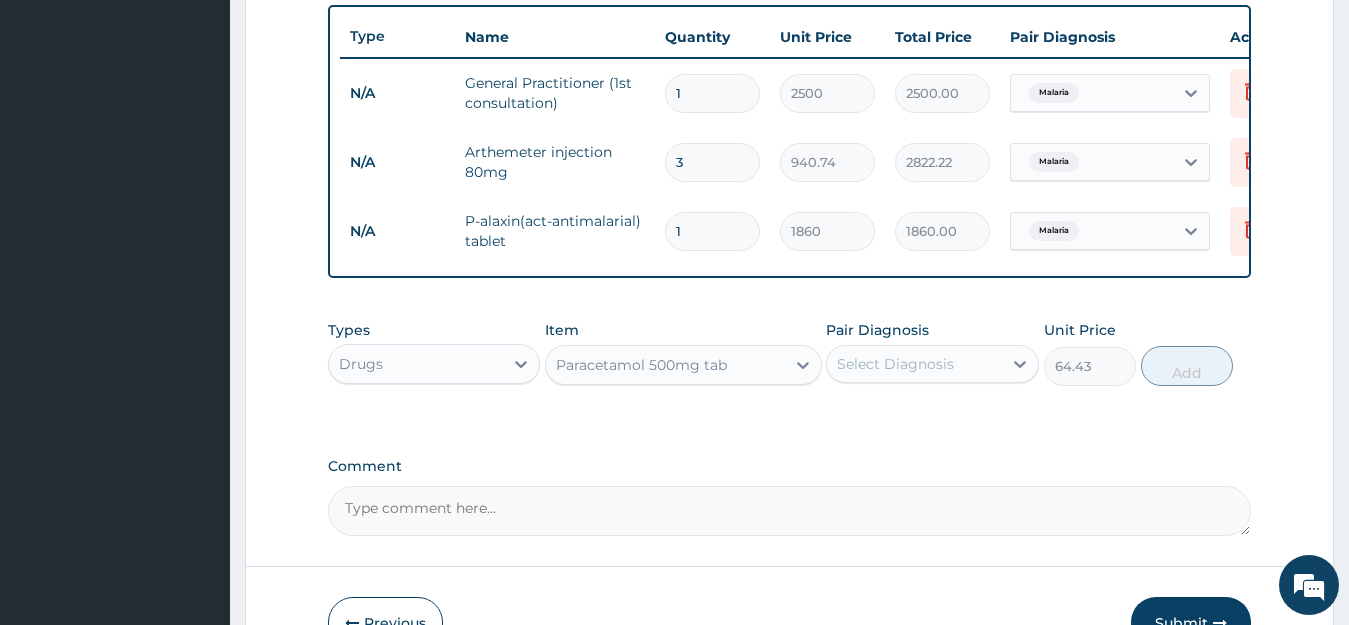 click on "Select Diagnosis" at bounding box center (895, 364) 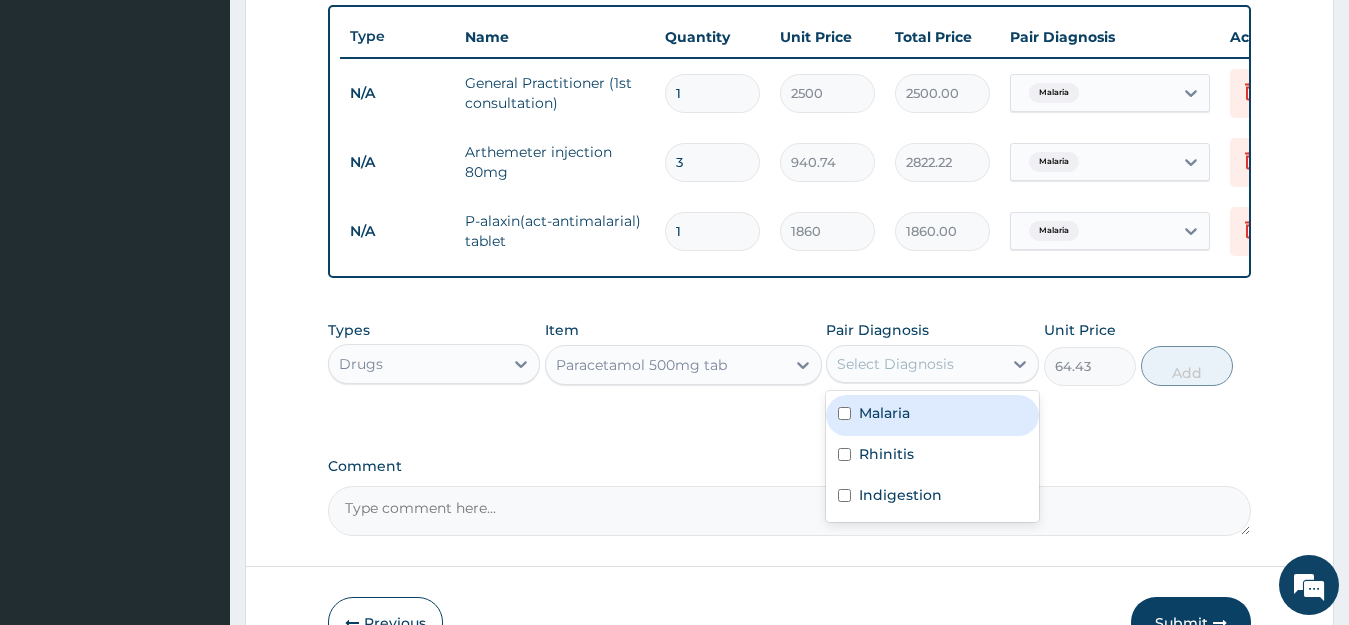 click on "Malaria" at bounding box center (884, 413) 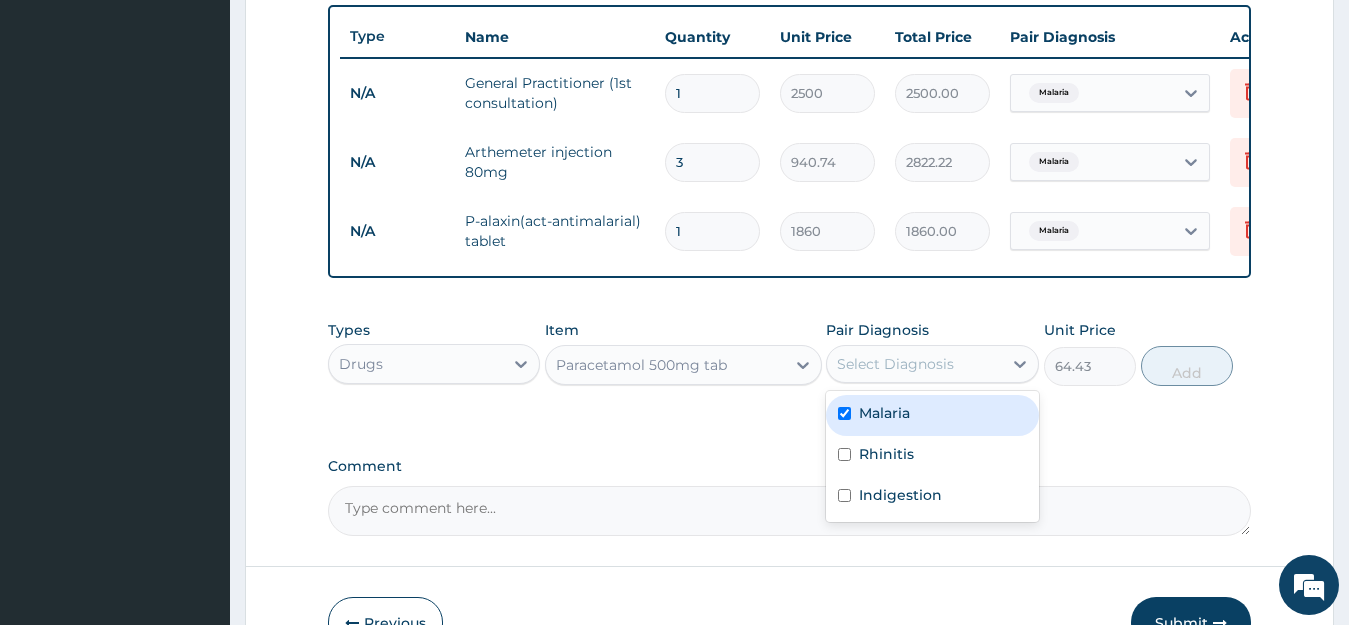 checkbox on "true" 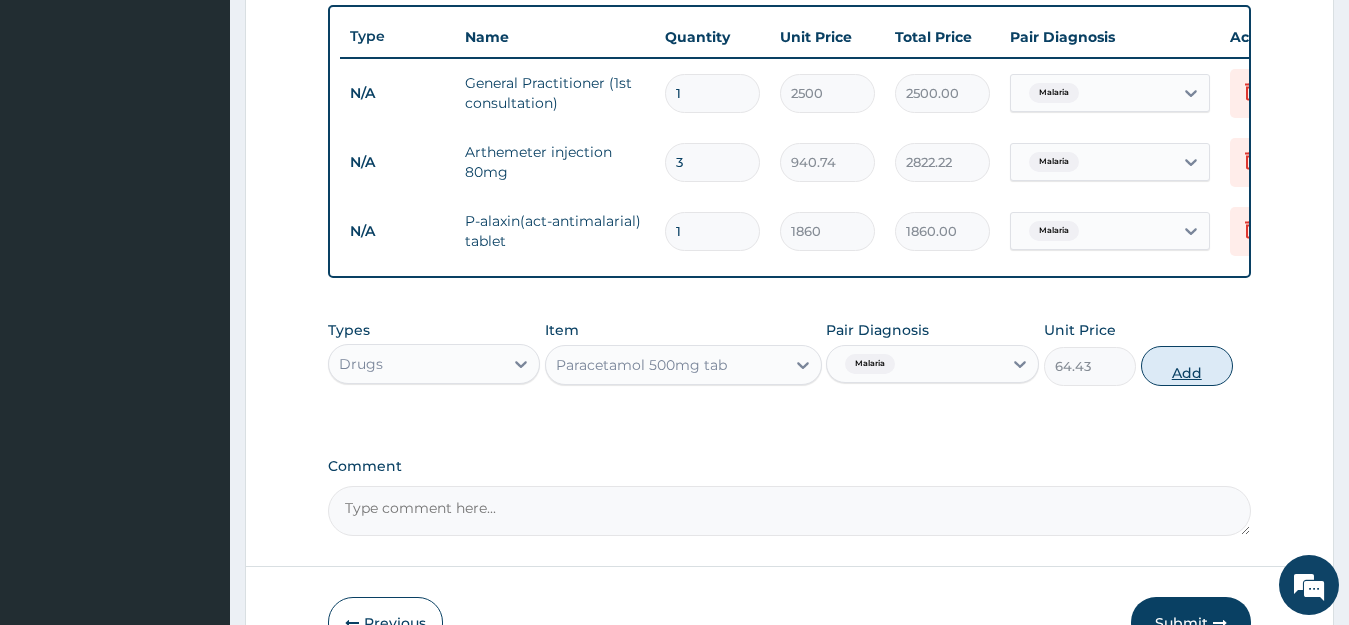 click on "Add" at bounding box center (1187, 366) 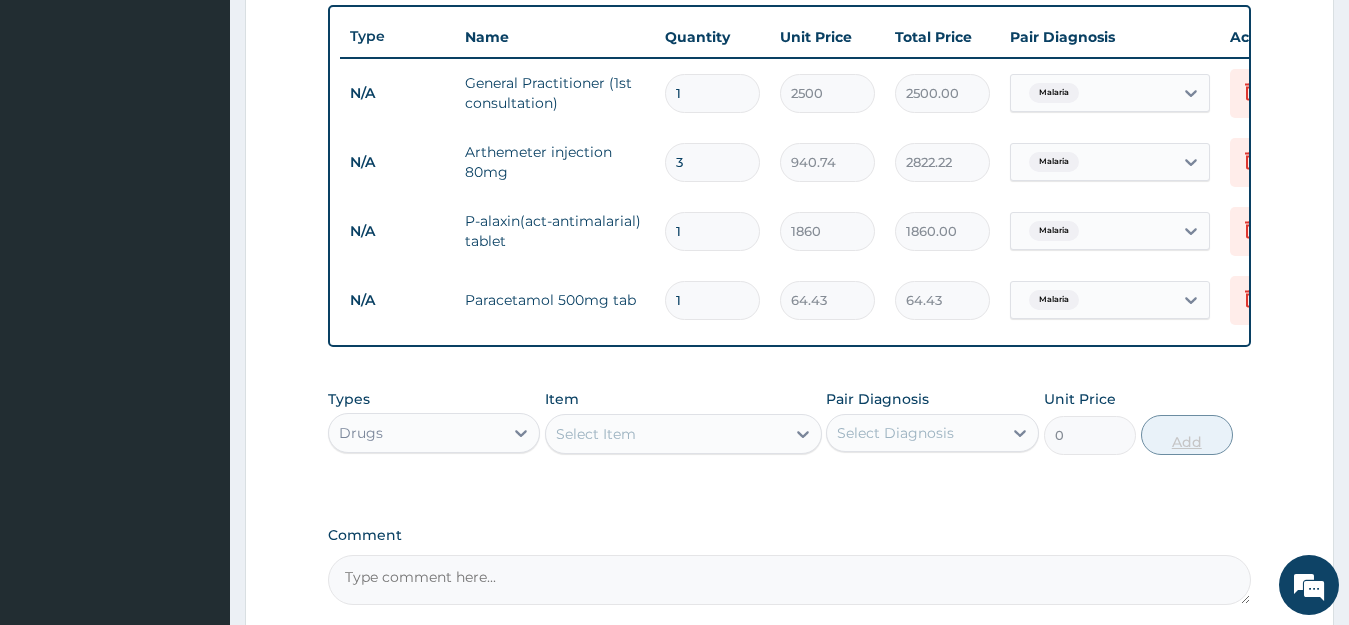 type on "18" 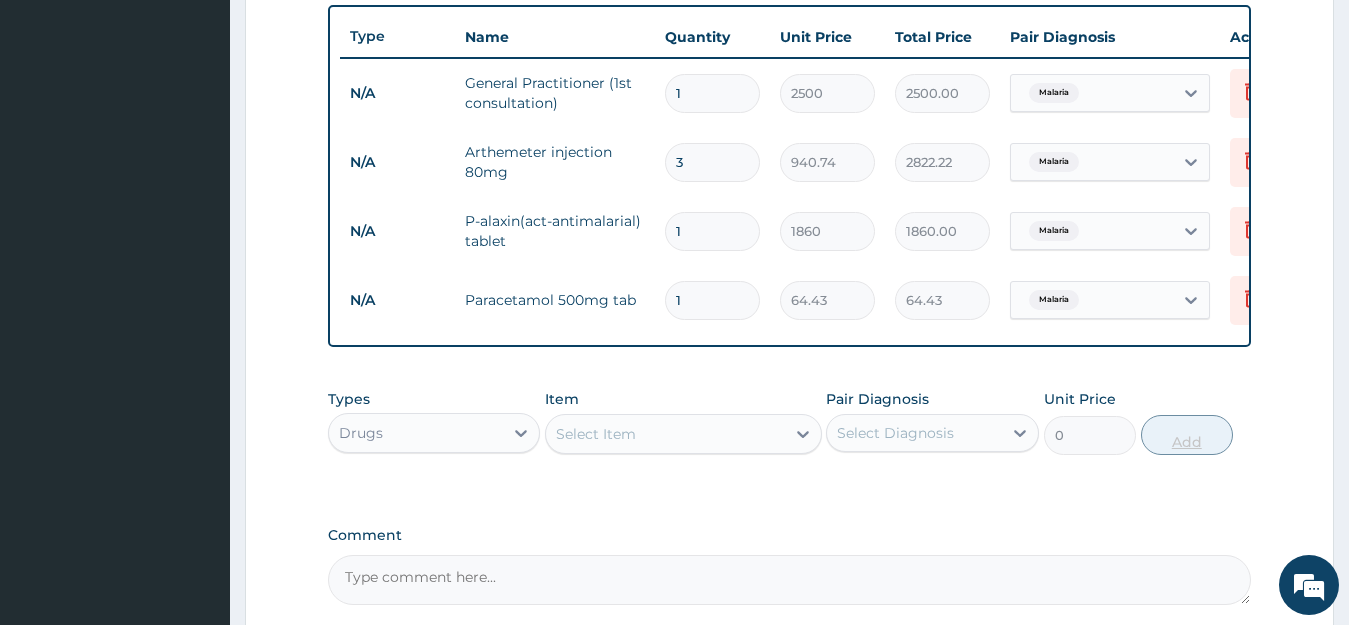 type on "1159.74" 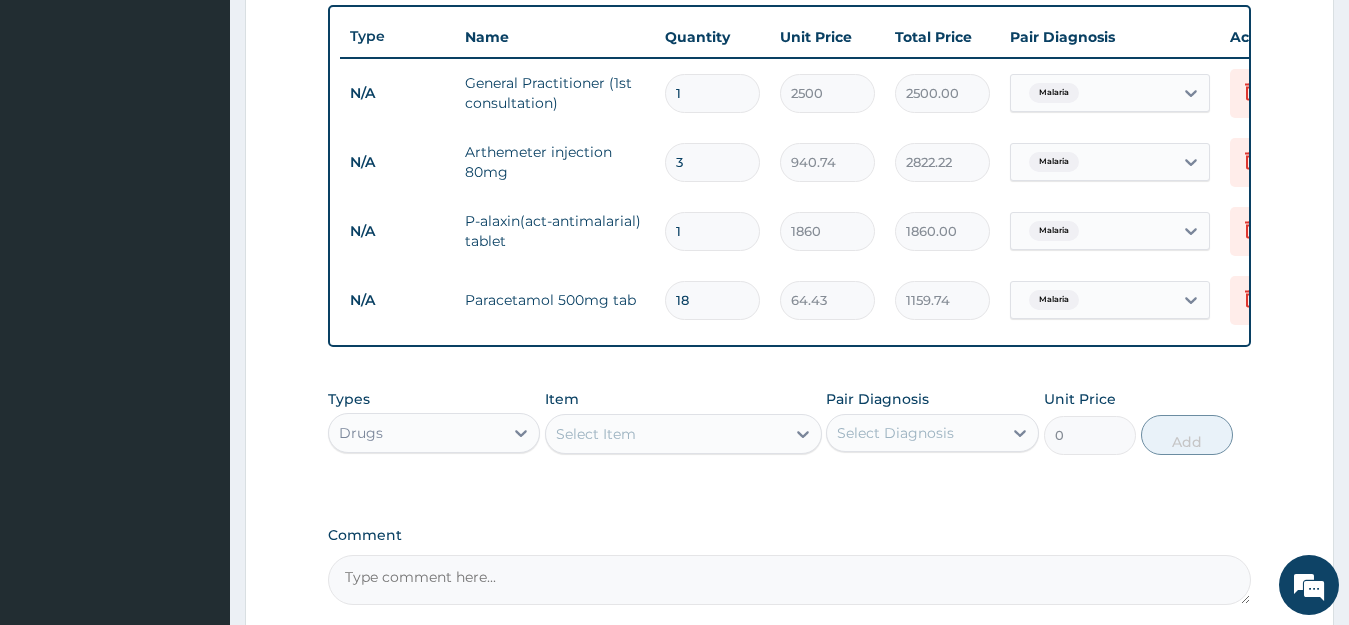 type on "18" 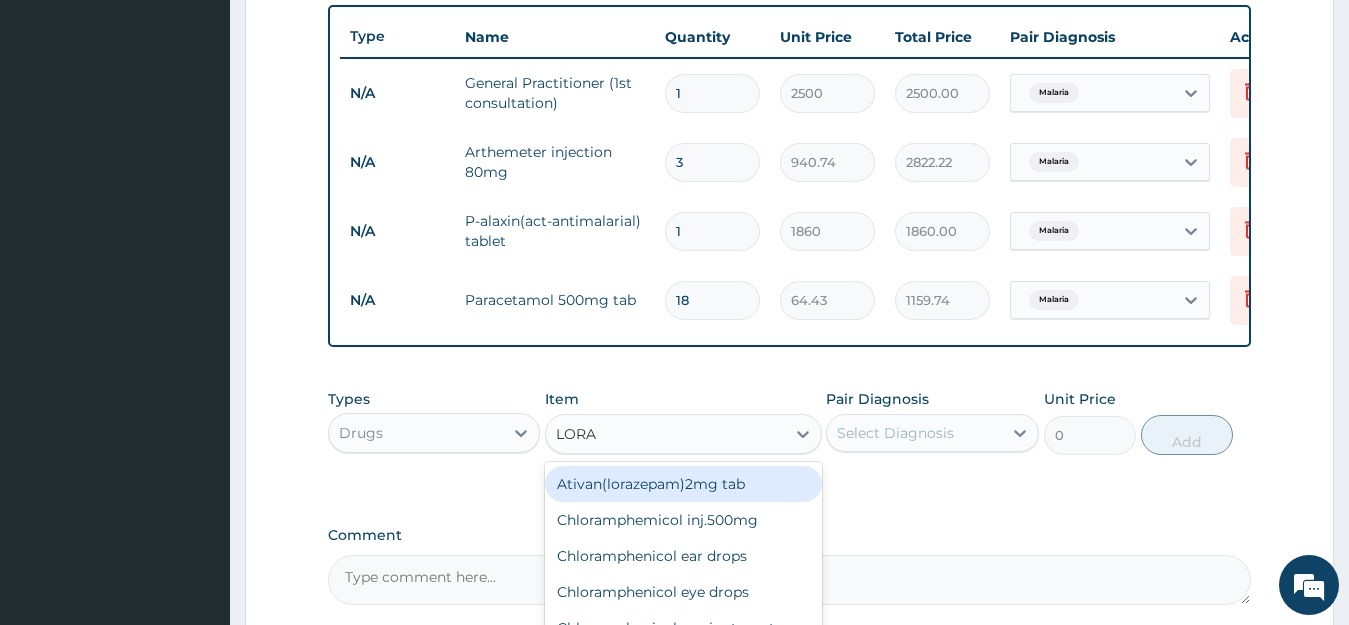 type on "LORAT" 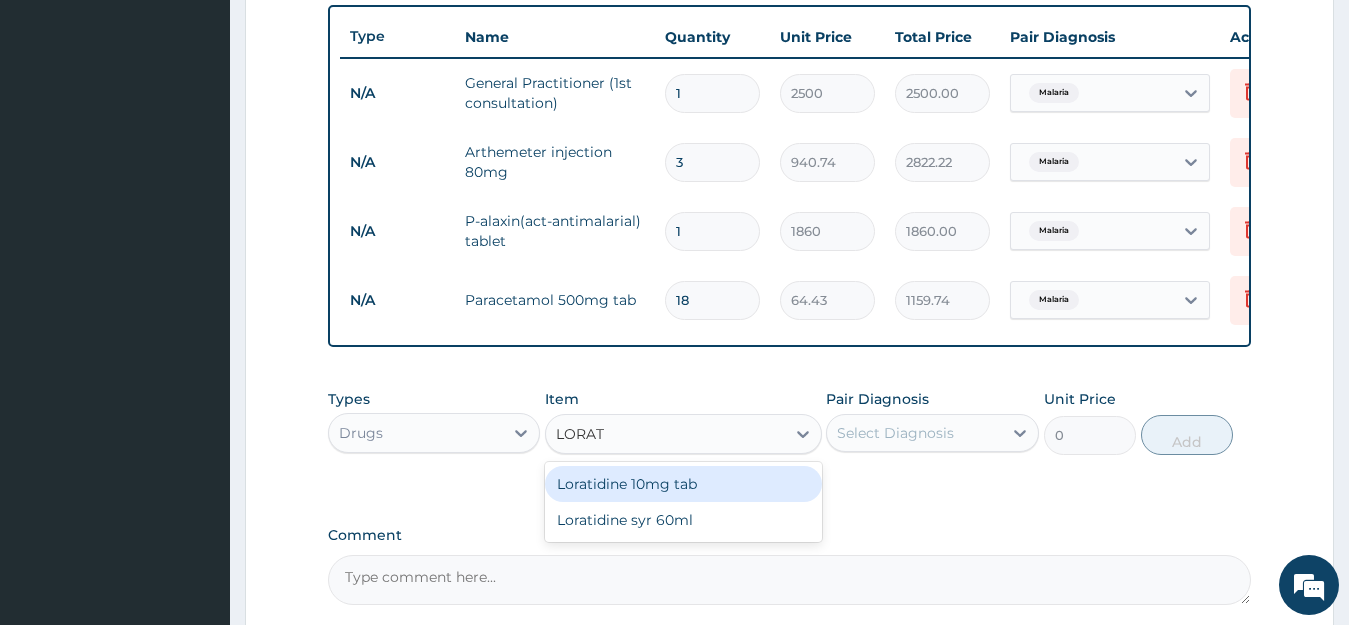 click on "Loratidine 10mg tab" at bounding box center (683, 484) 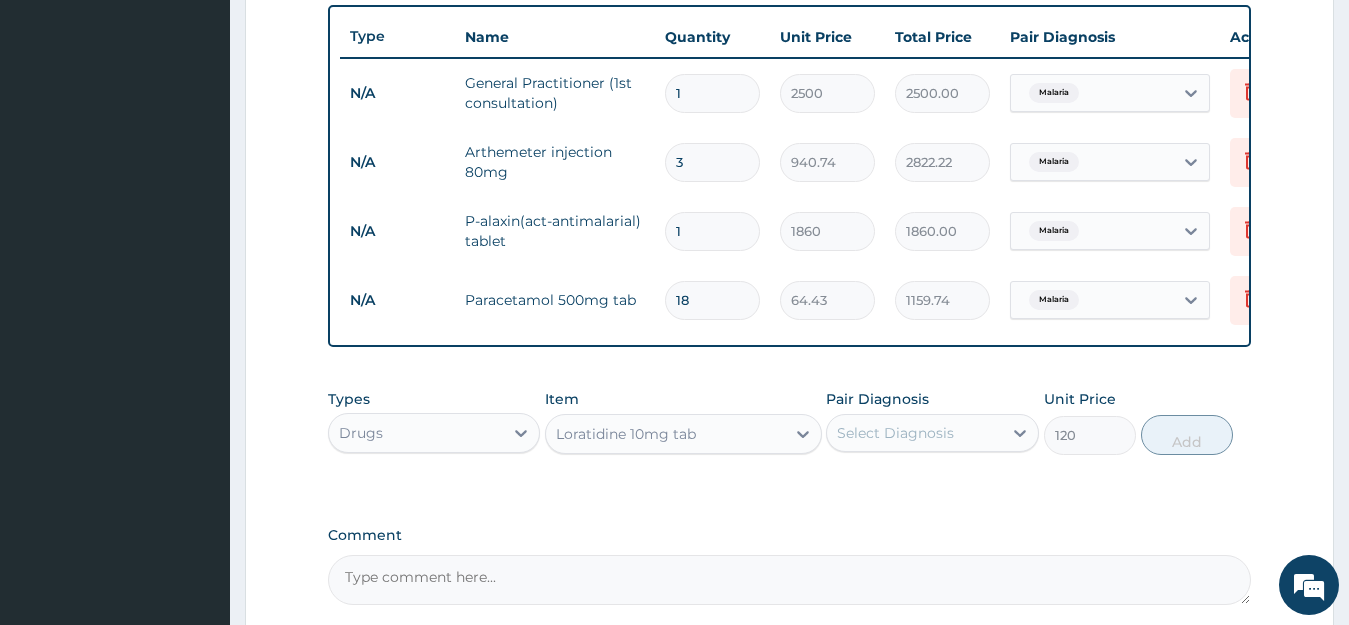 click on "Select Diagnosis" at bounding box center (914, 433) 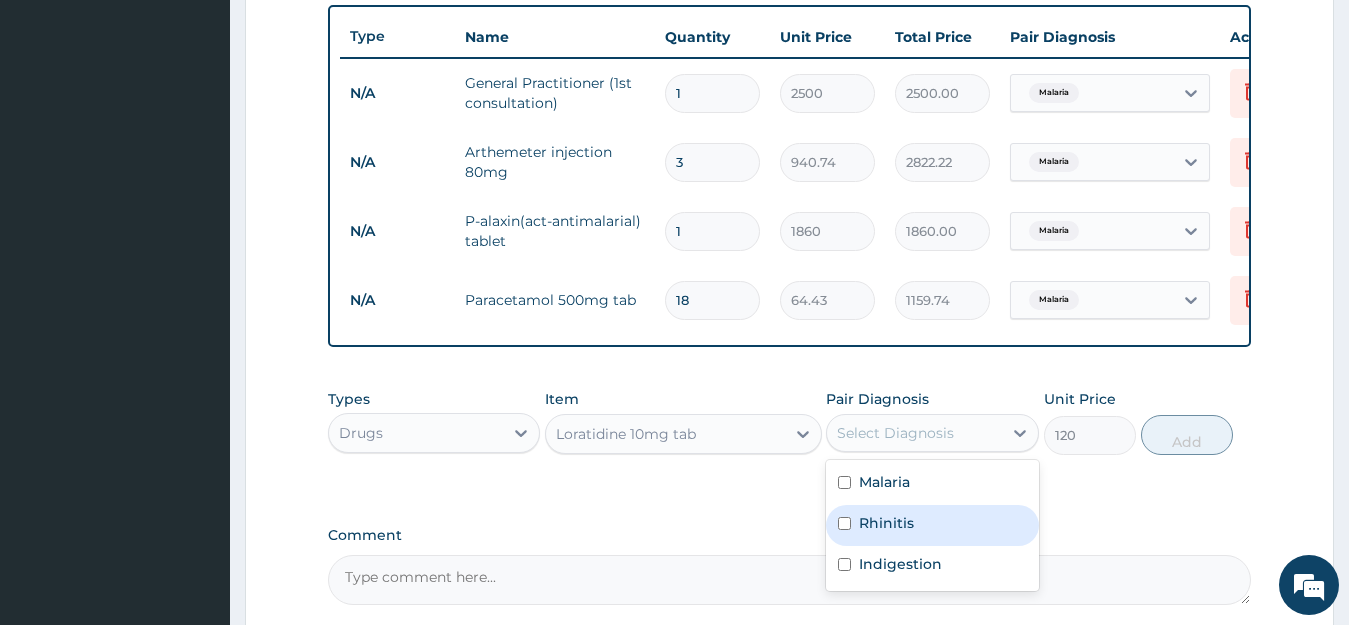 click on "Rhinitis" at bounding box center (932, 525) 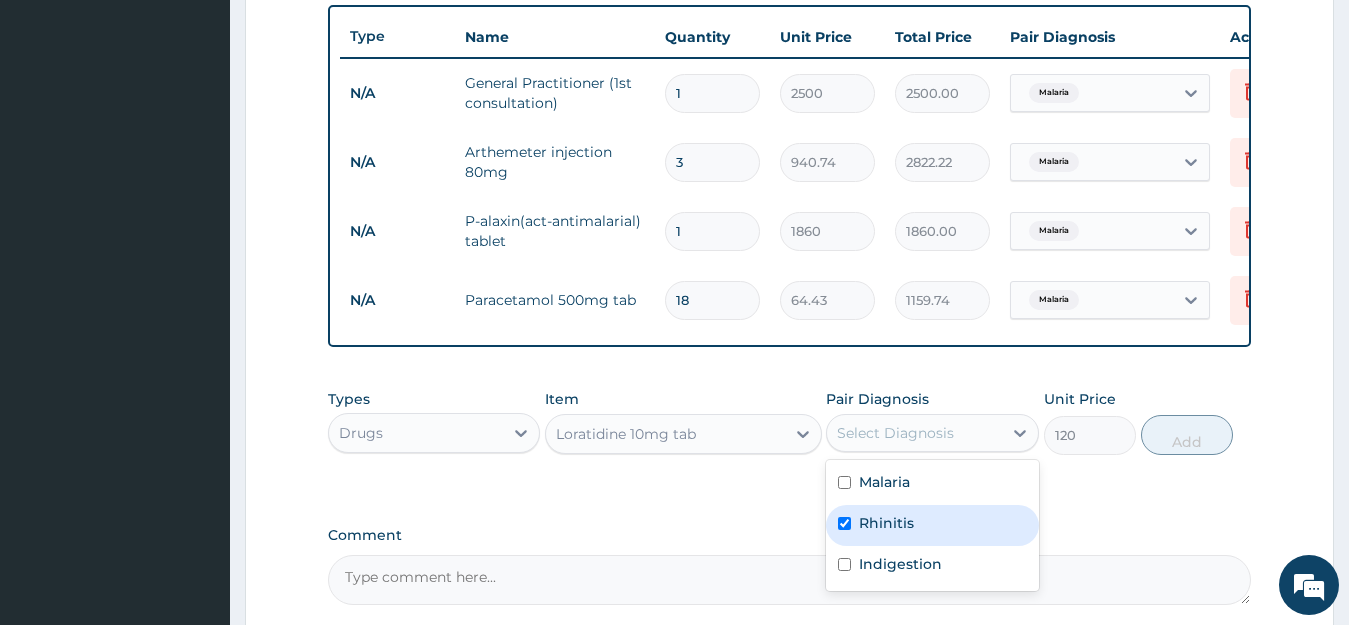 checkbox on "true" 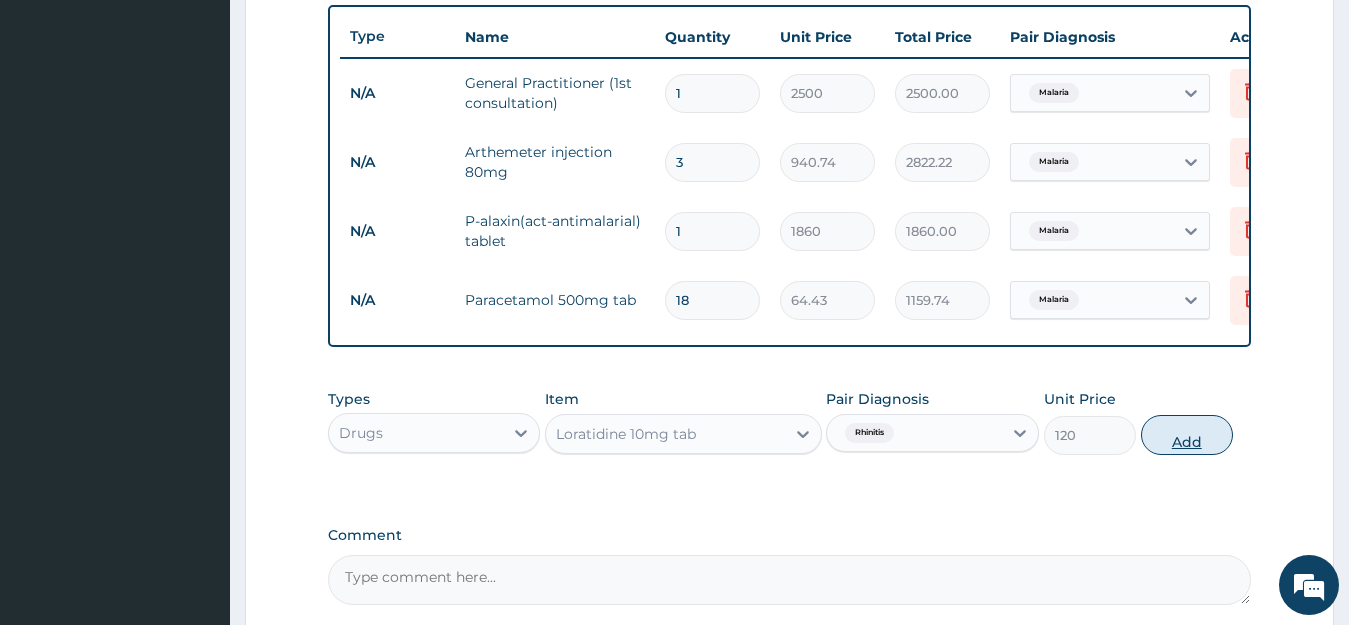 click on "Add" at bounding box center [1187, 435] 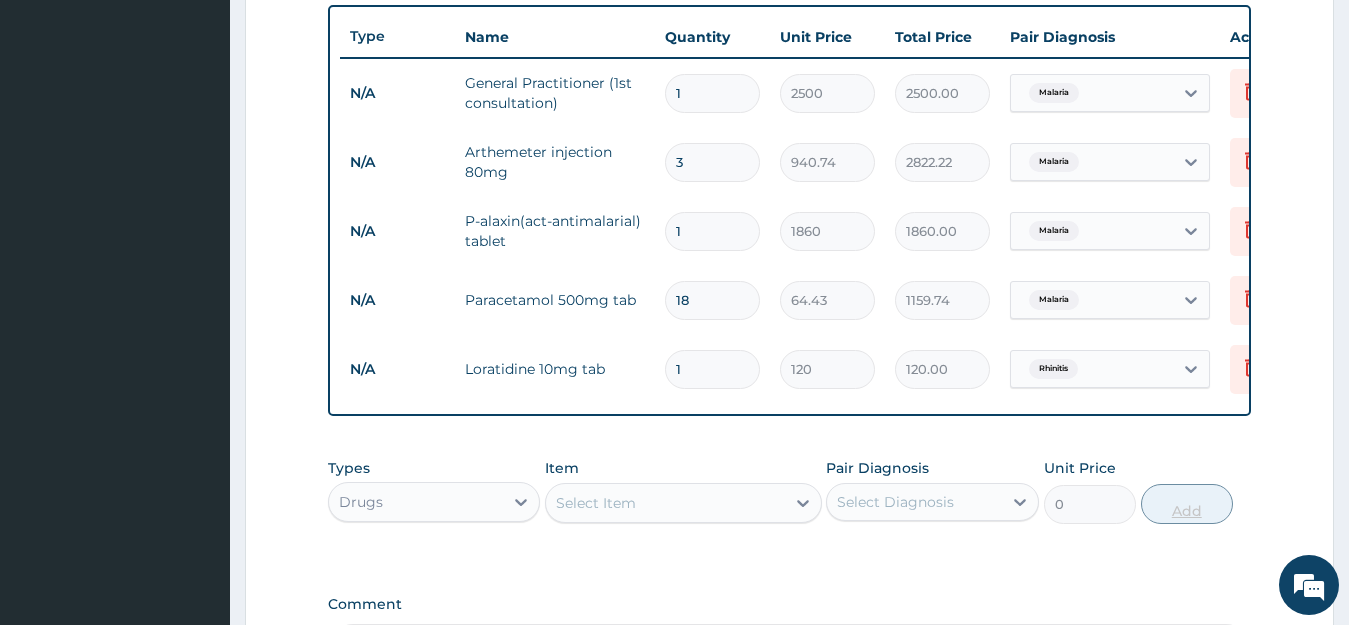 type 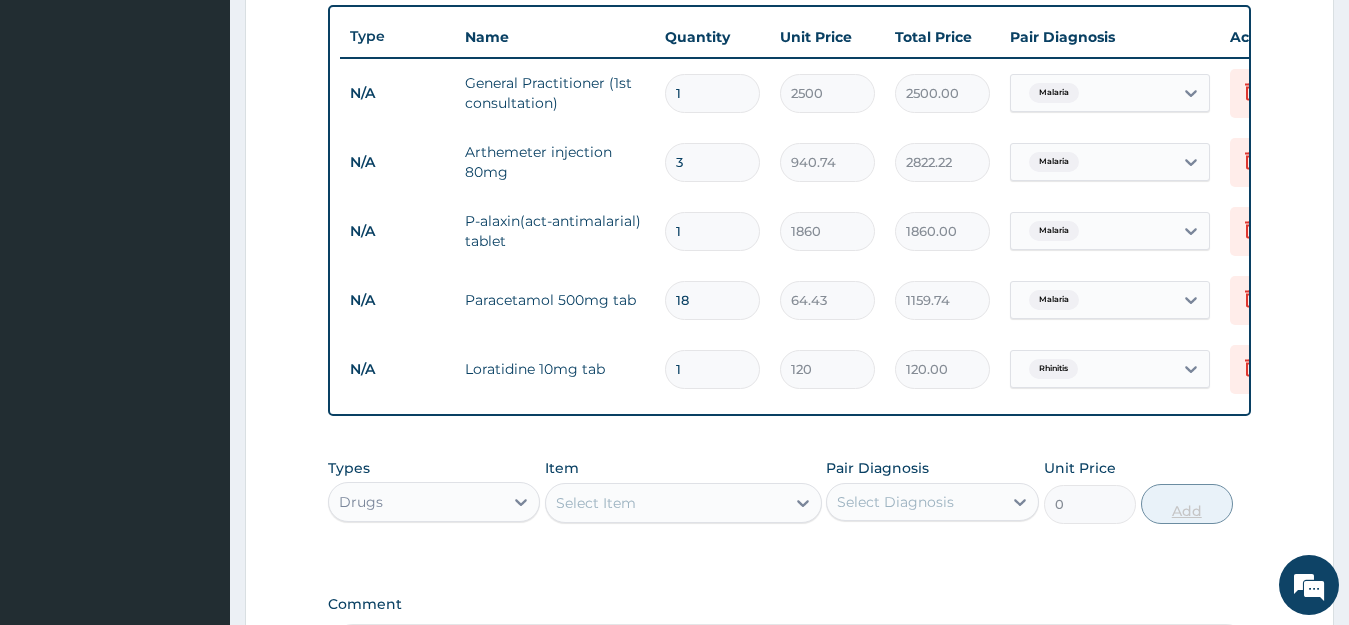 type on "0.00" 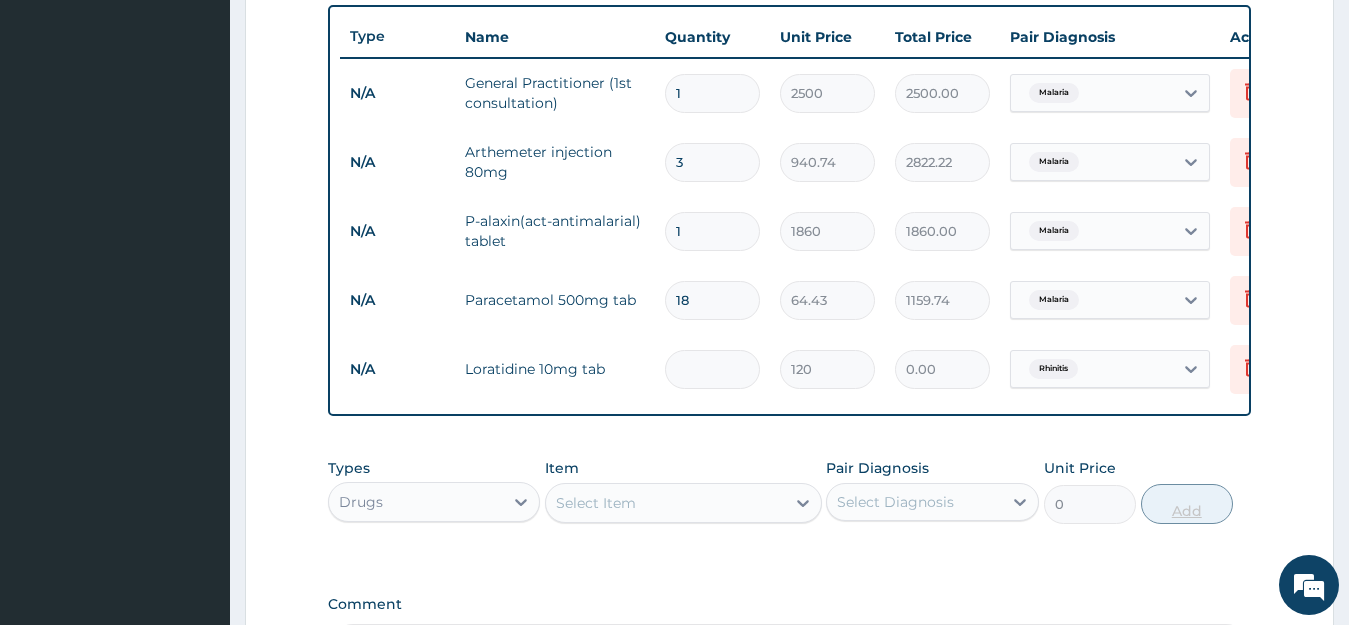 type on "5" 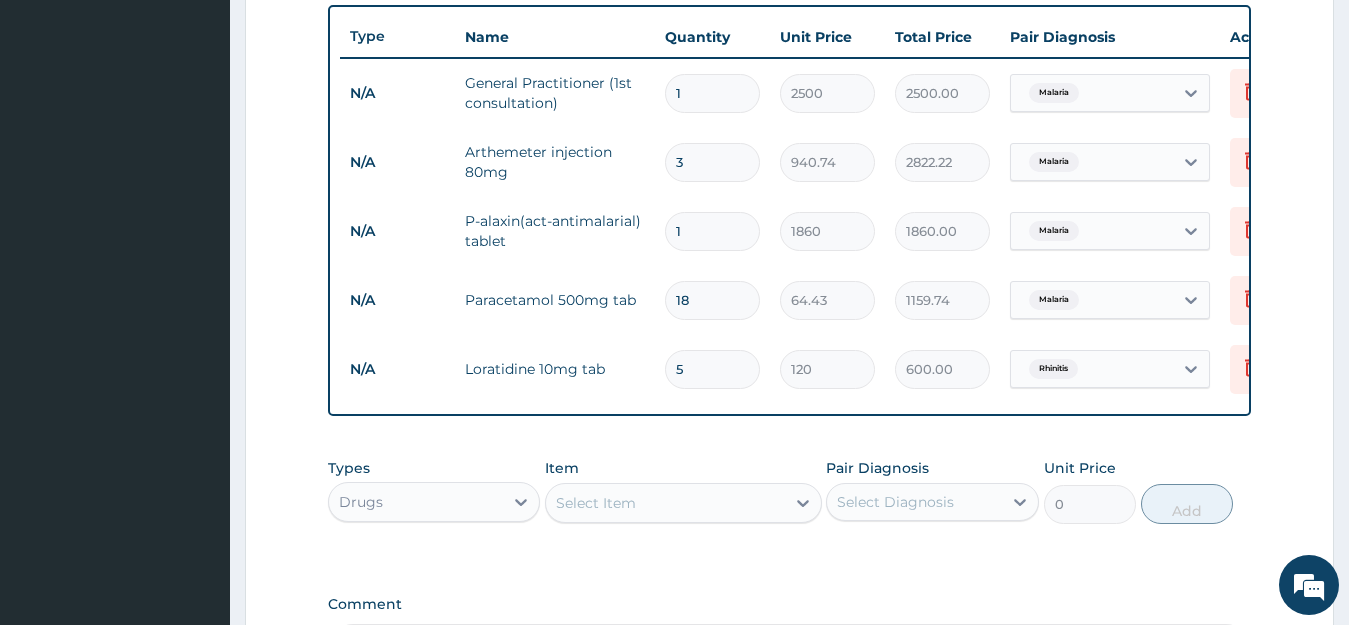 type on "5" 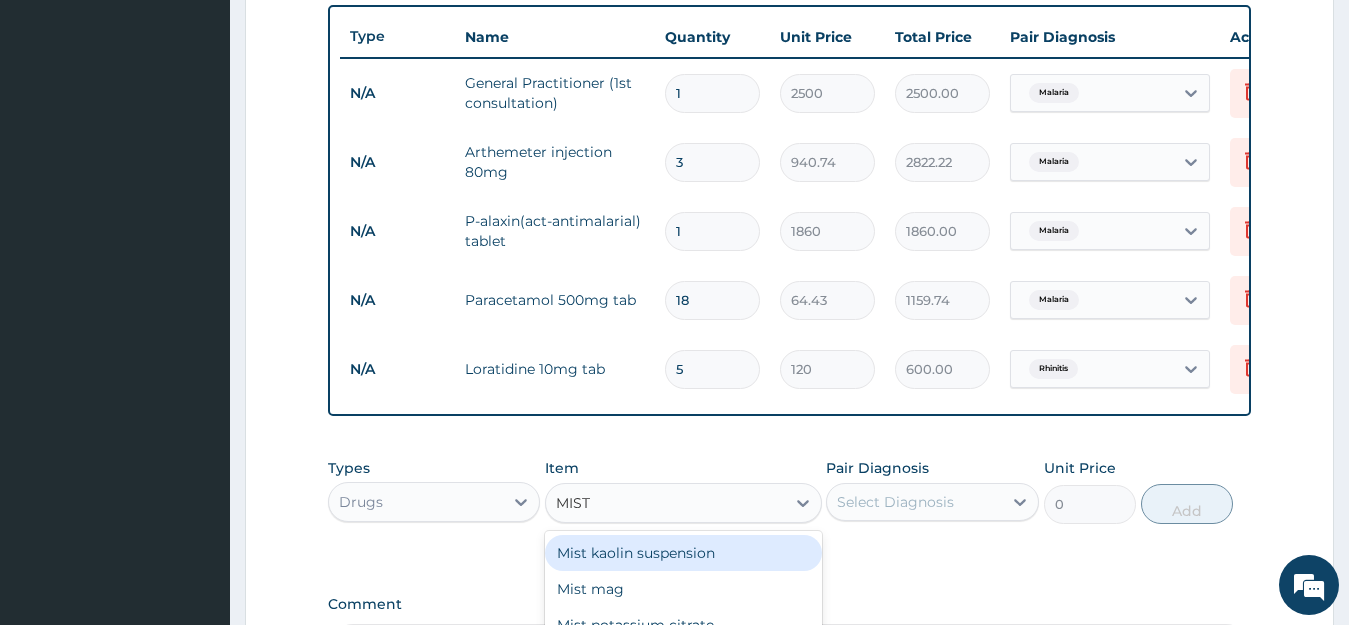 type on "MIST" 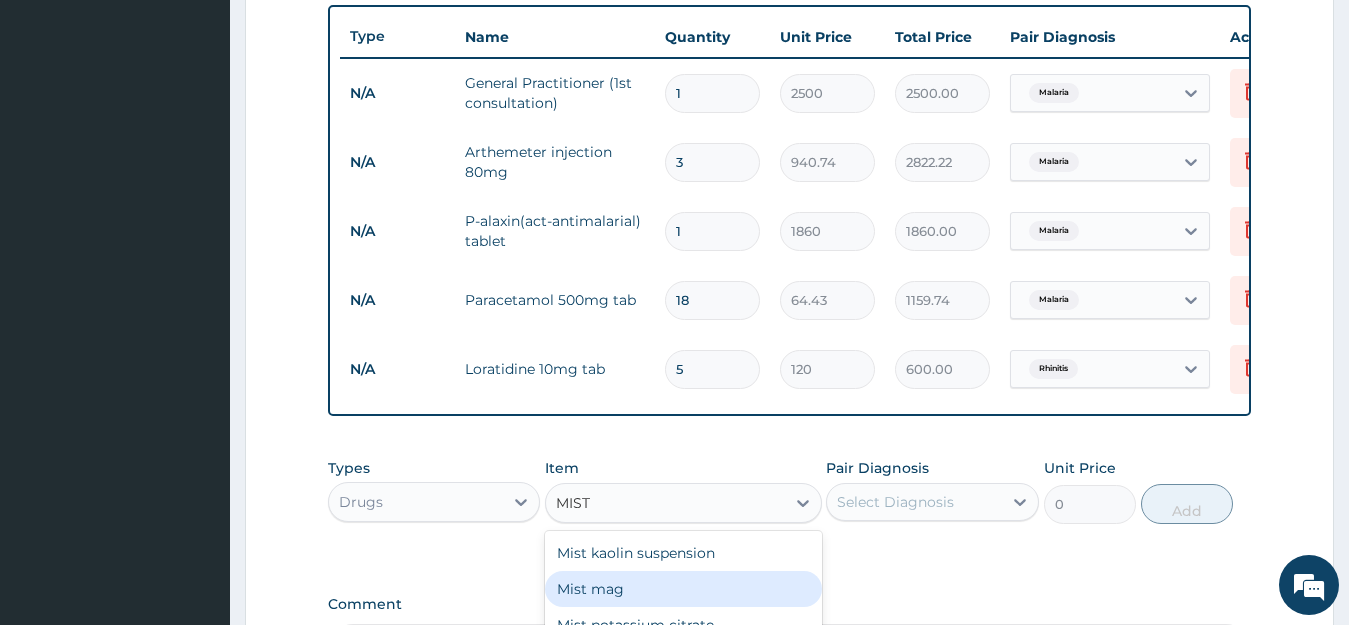 click on "Mist mag" at bounding box center (683, 589) 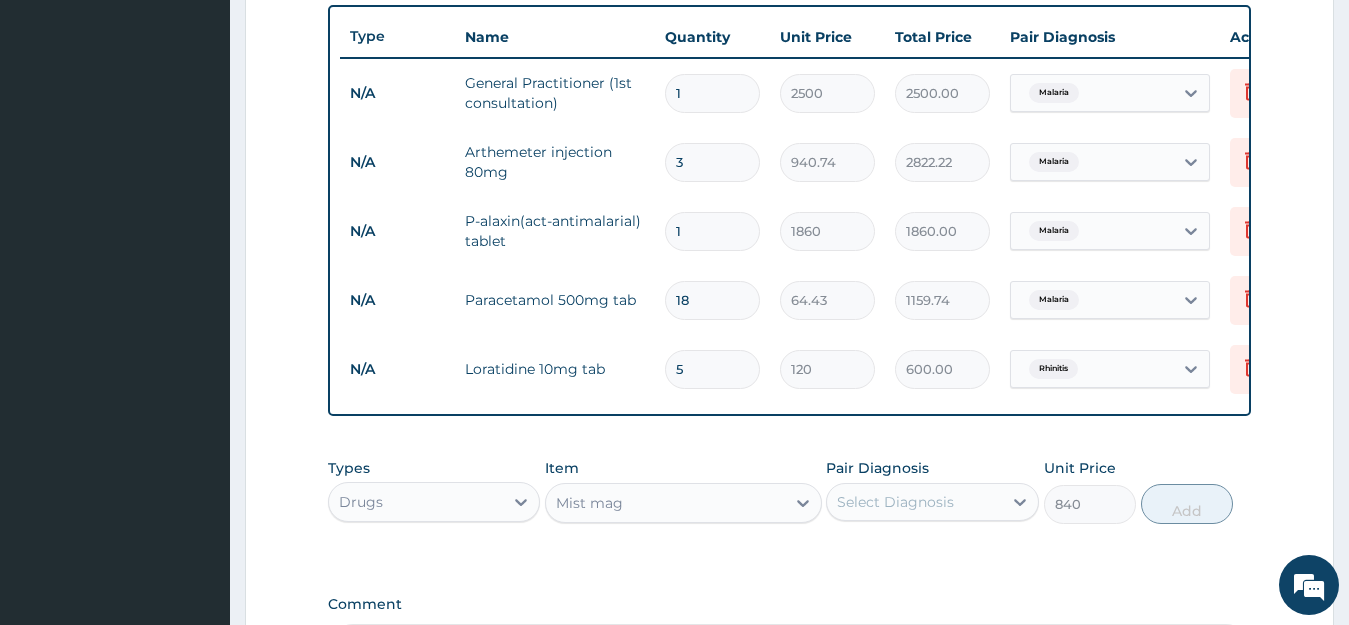 click on "Select Diagnosis" at bounding box center [895, 502] 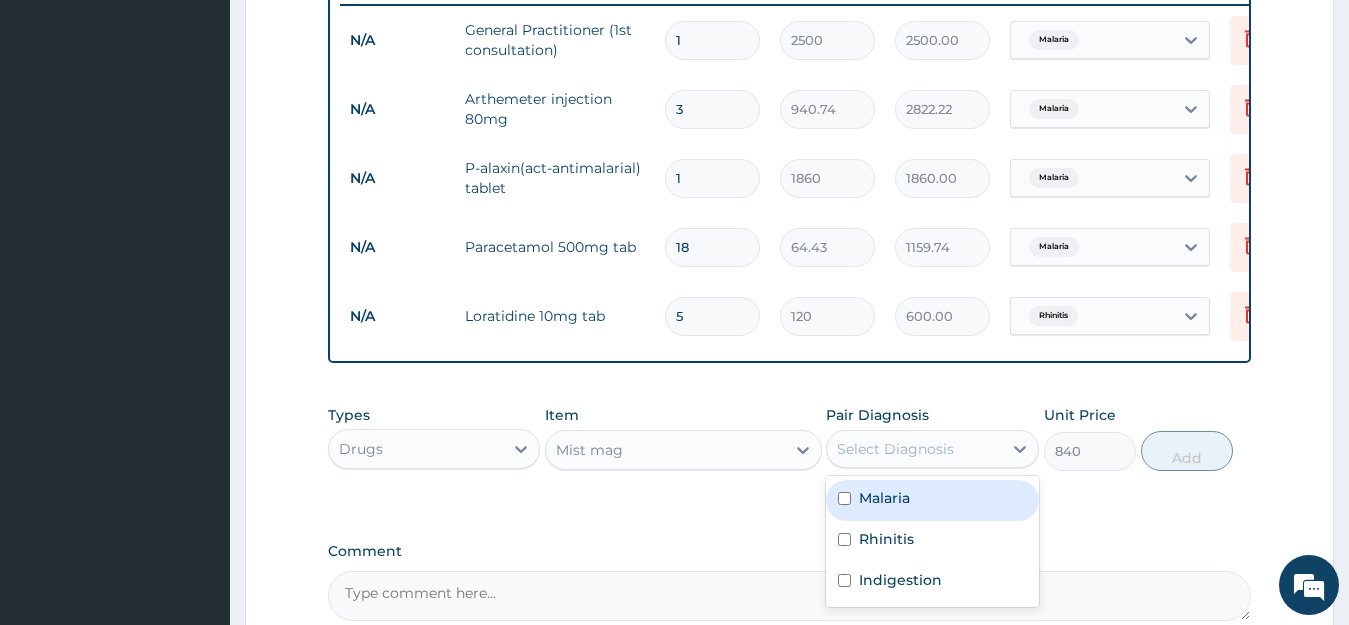 scroll, scrollTop: 819, scrollLeft: 0, axis: vertical 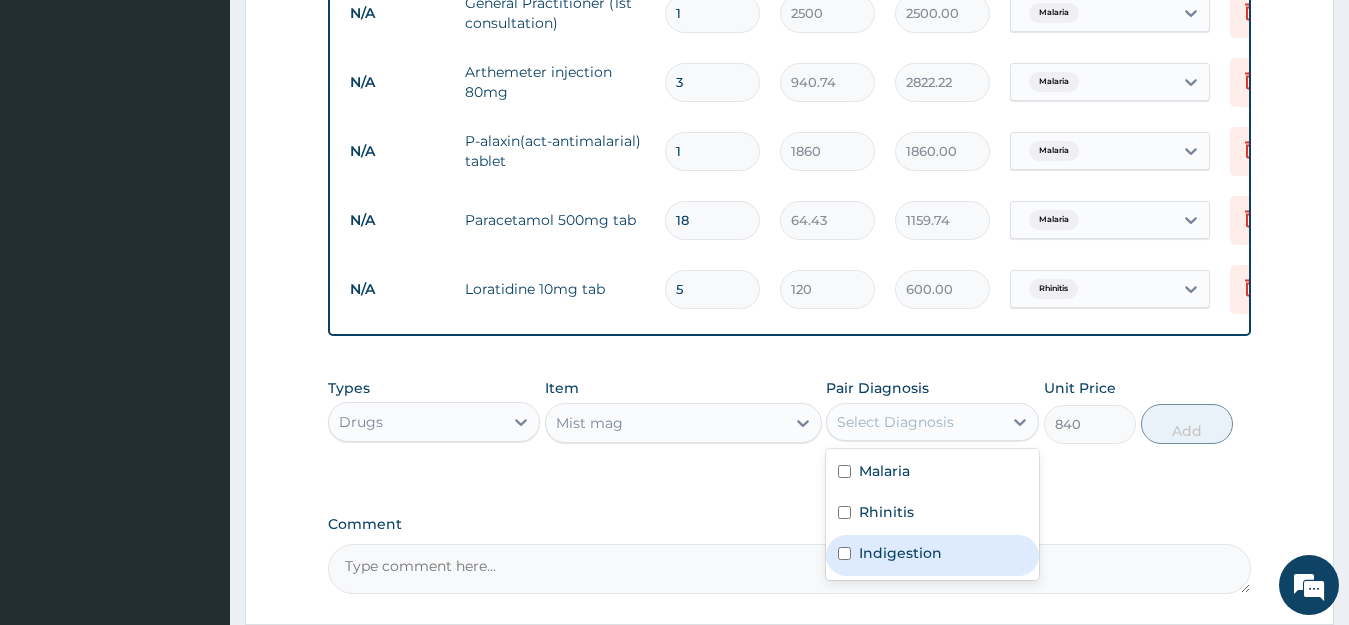 click on "Indigestion" at bounding box center [900, 553] 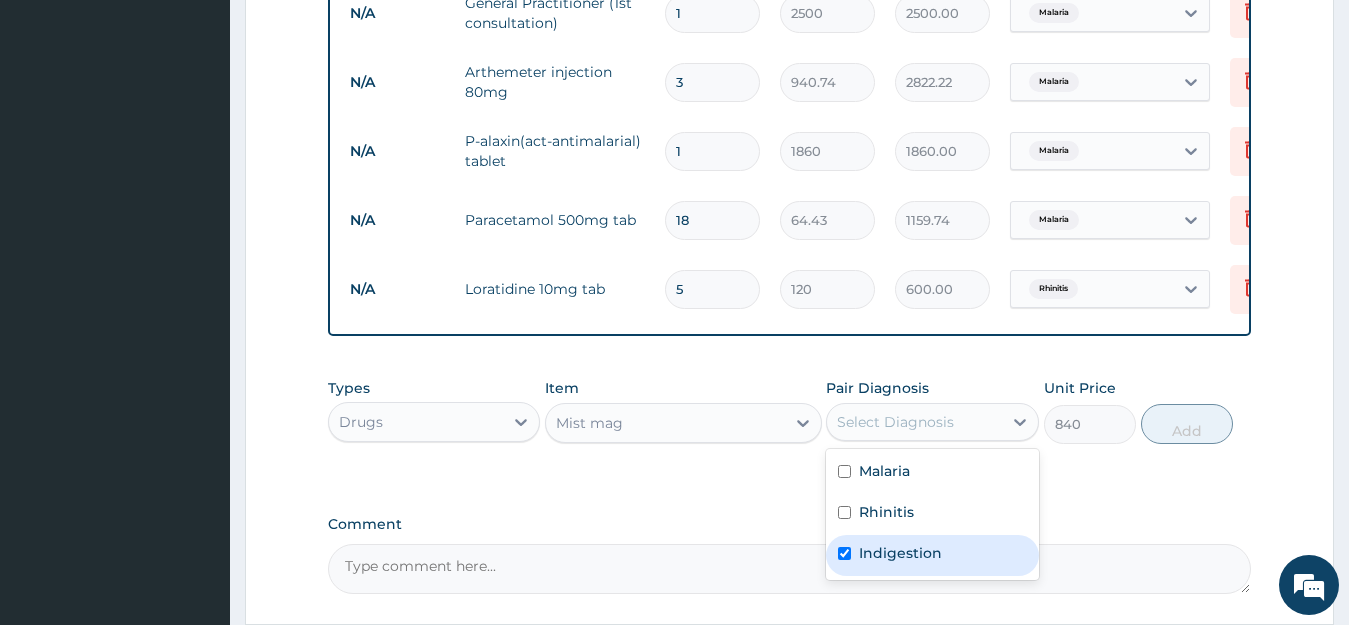 checkbox on "true" 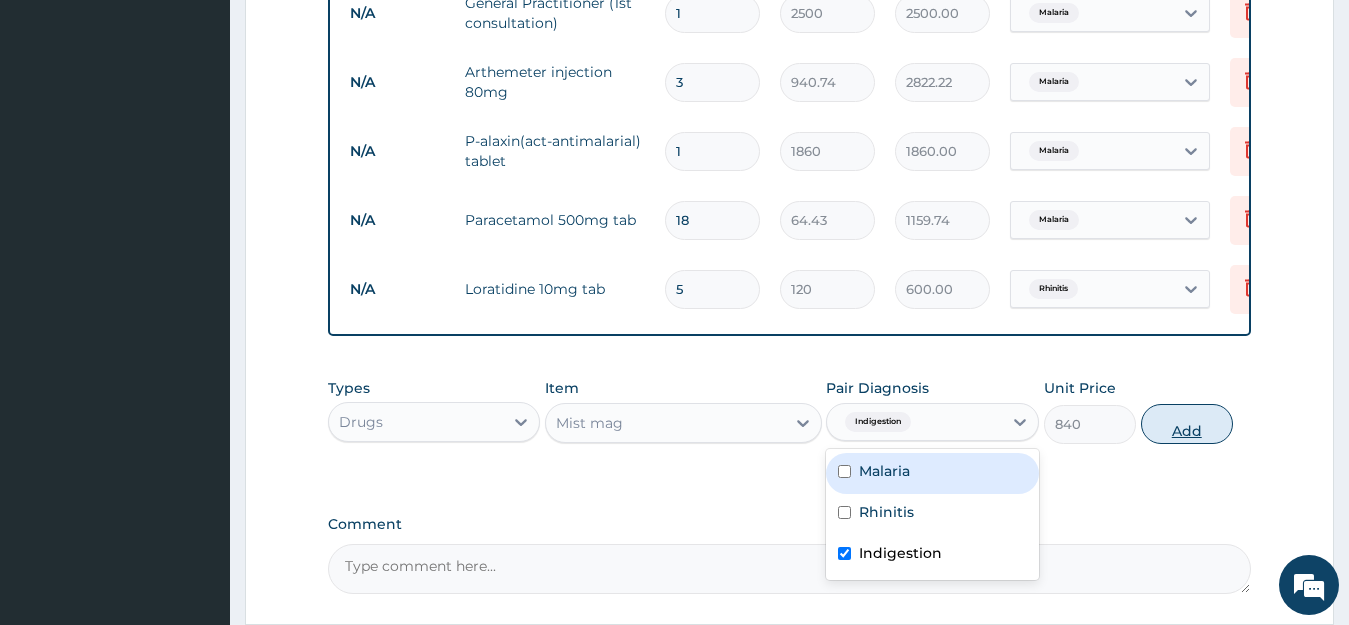 click on "Add" at bounding box center [1187, 424] 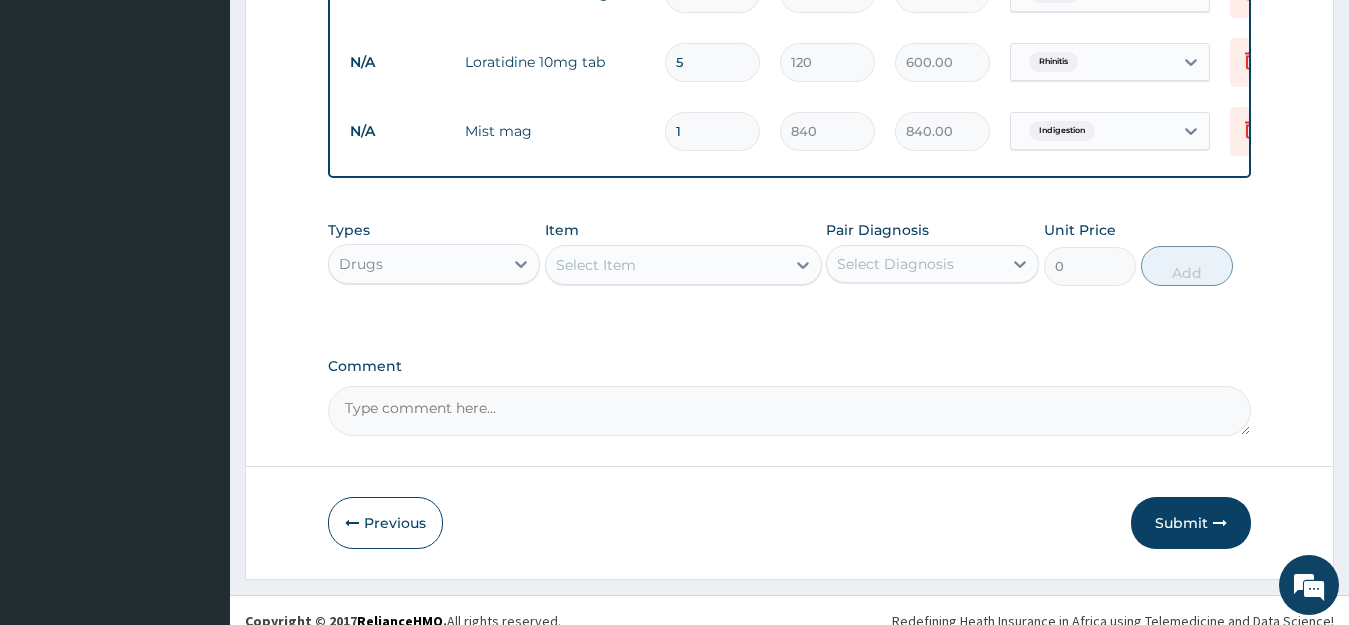 scroll, scrollTop: 1084, scrollLeft: 0, axis: vertical 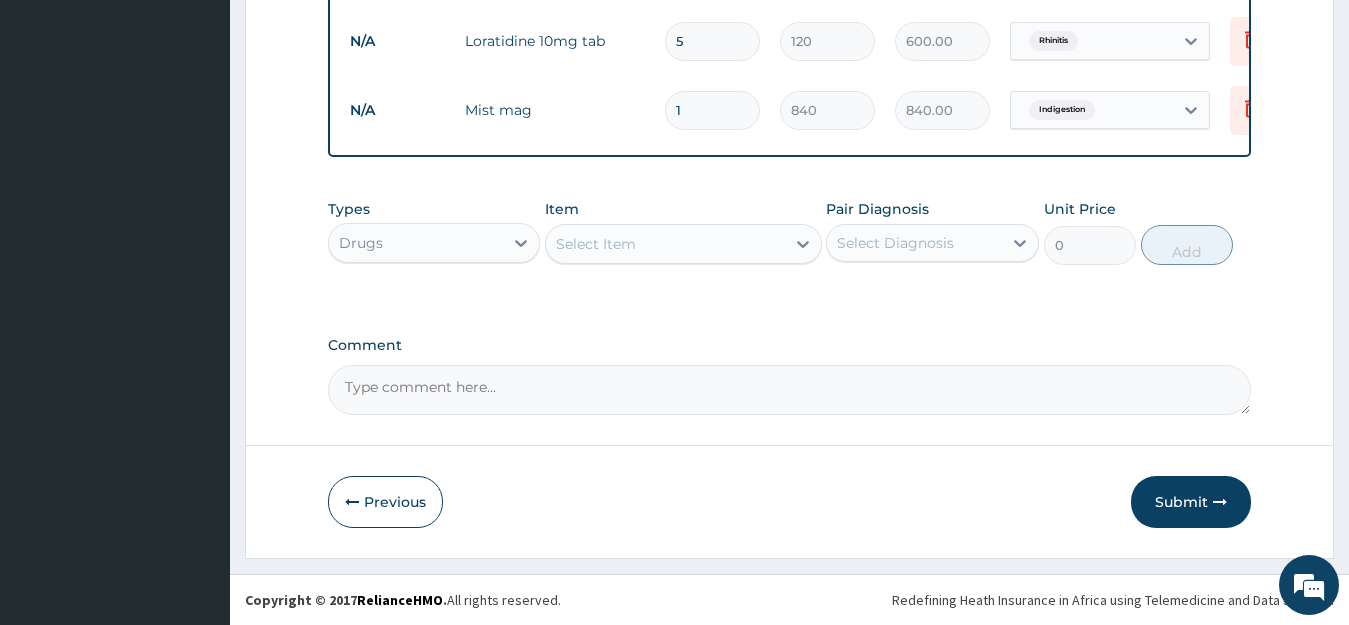 click on "Comment" at bounding box center (790, 390) 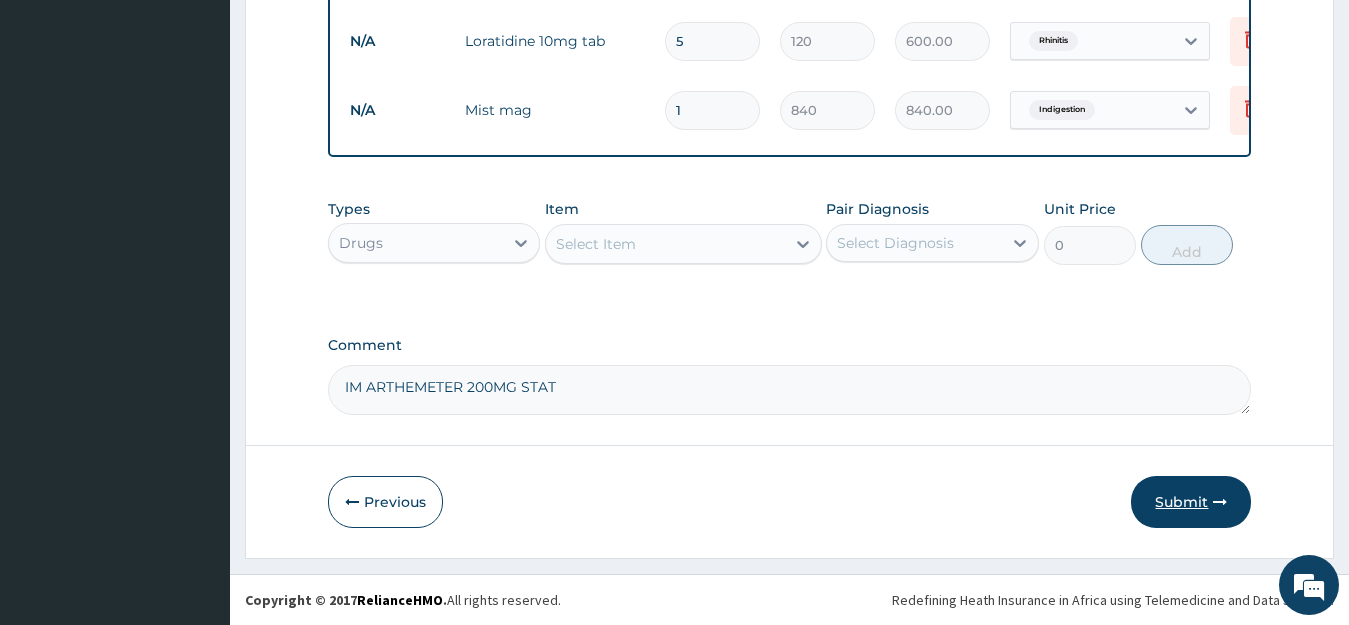 type on "IM ARTHEMETER 200MG STAT" 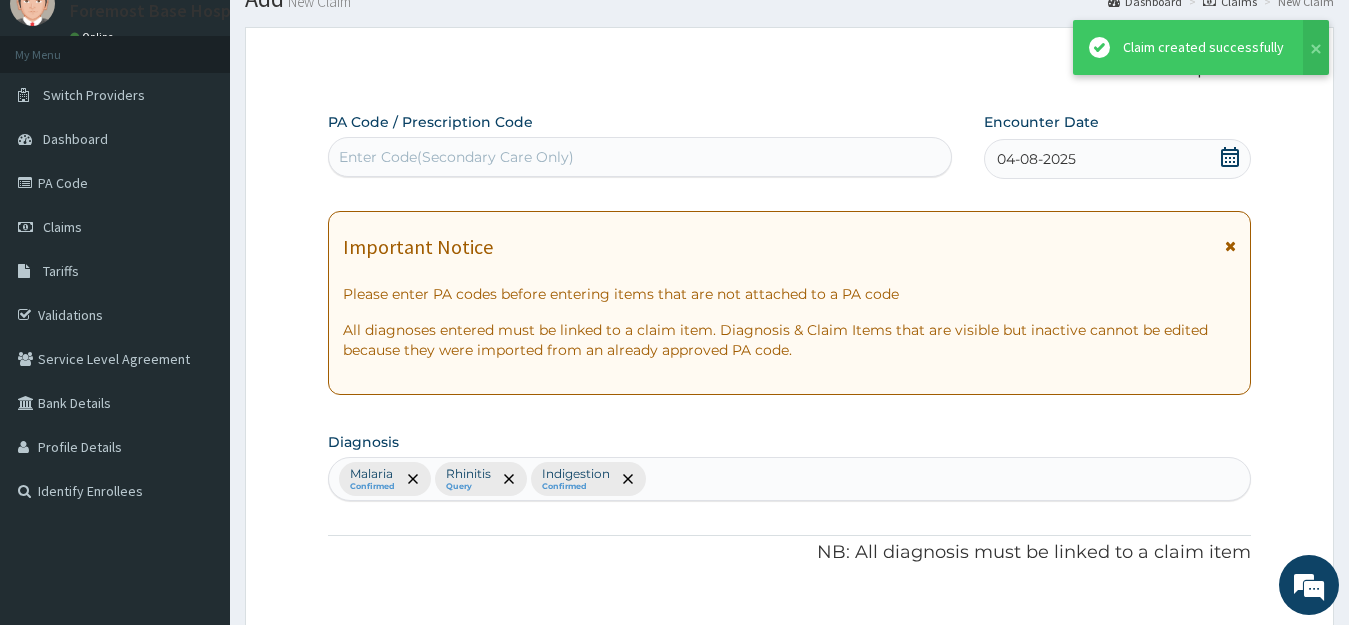 scroll, scrollTop: 1084, scrollLeft: 0, axis: vertical 